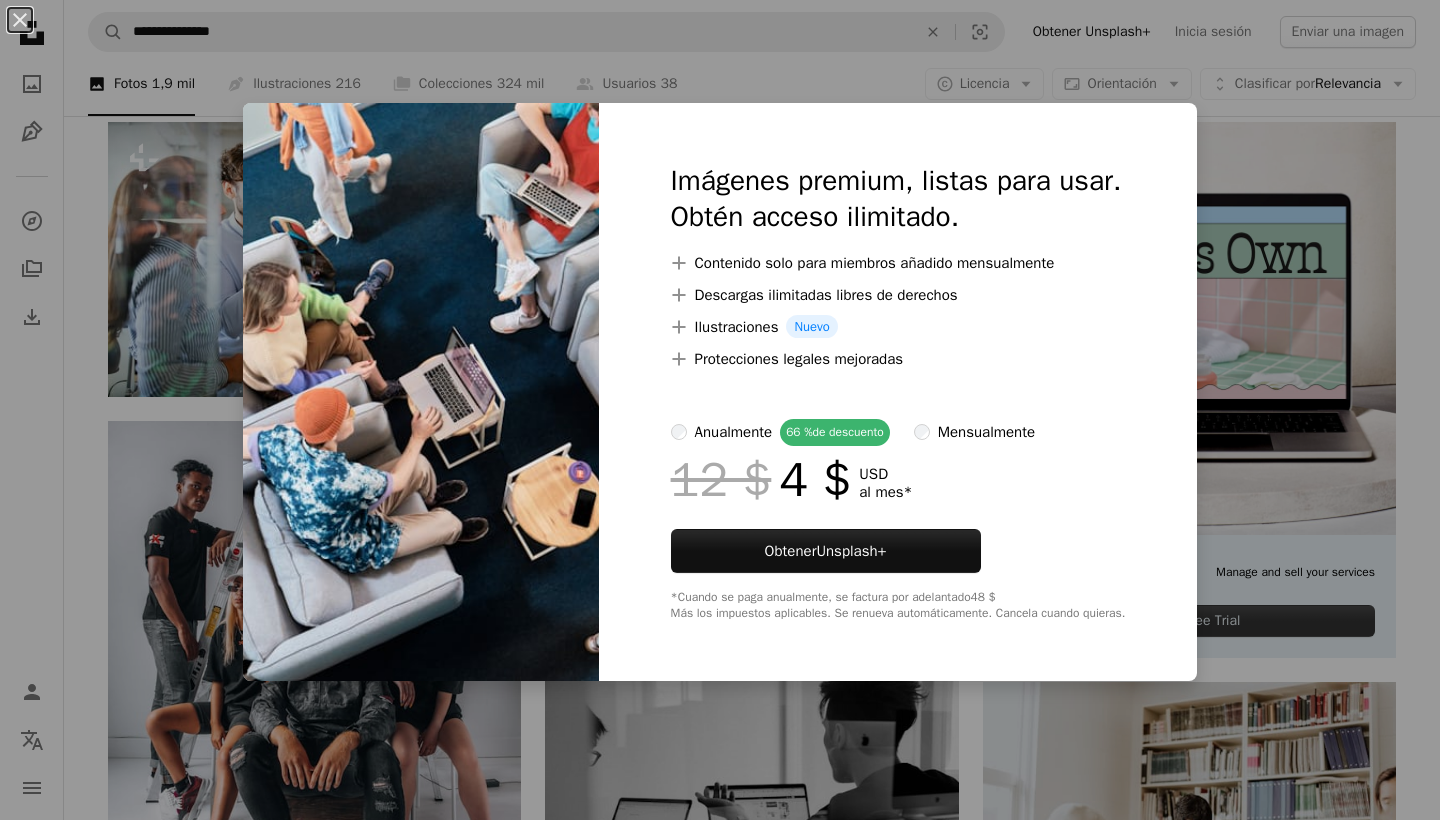 scroll, scrollTop: 152, scrollLeft: 0, axis: vertical 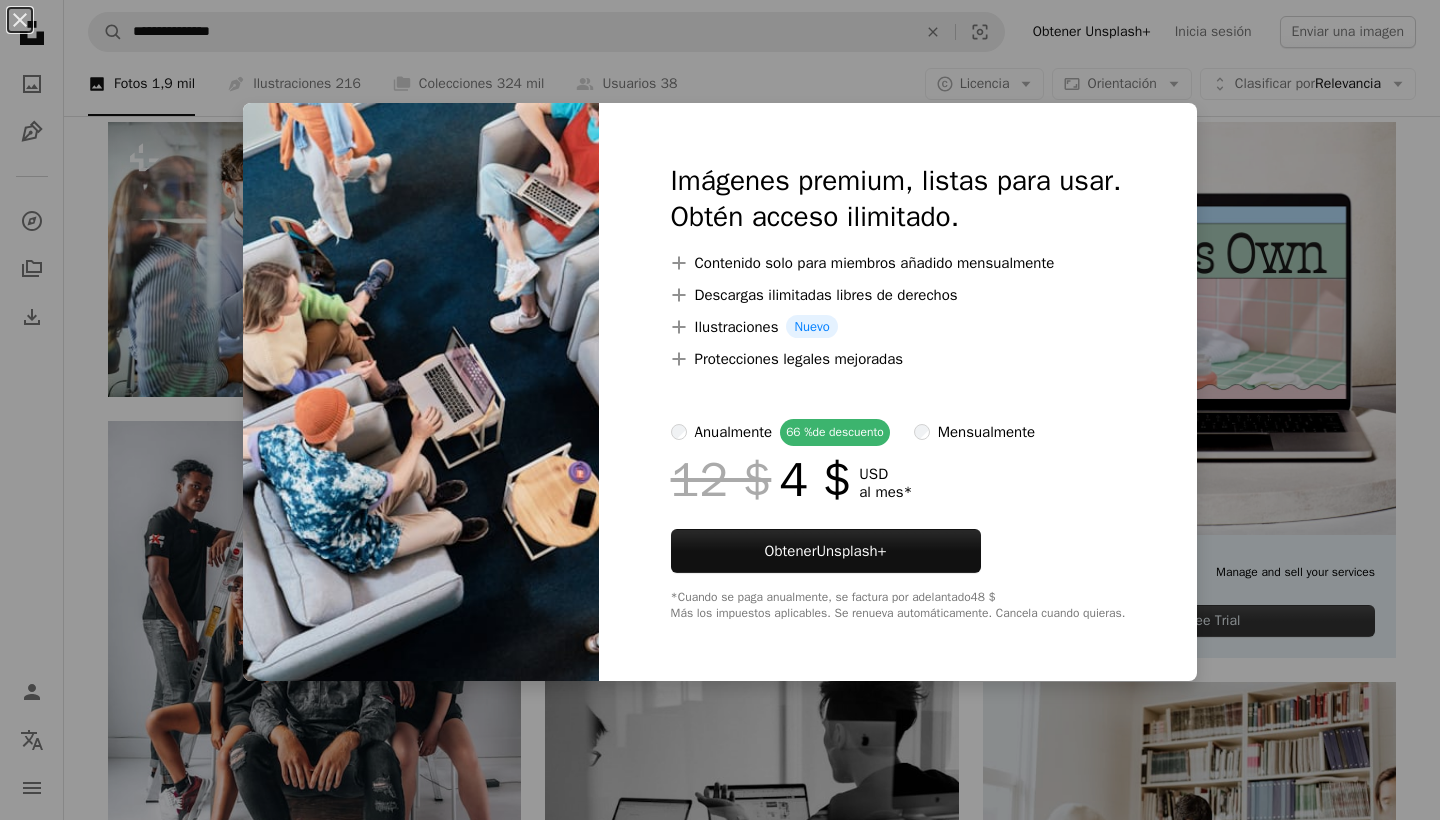 click on "An X shape Imágenes premium, listas para usar. Obtén acceso ilimitado. A plus sign Contenido solo para miembros añadido mensualmente A plus sign Descargas ilimitadas libres de derechos A plus sign Ilustraciones  Nuevo A plus sign Protecciones legales mejoradas anualmente 66 %  de descuento mensualmente 12 $   4 $ USD al mes * Obtener  Unsplash+ *Cuando se paga anualmente, se factura por adelantado  48 $ Más los impuestos aplicables. Se renueva automáticamente. Cancela cuando quieras." at bounding box center (720, 410) 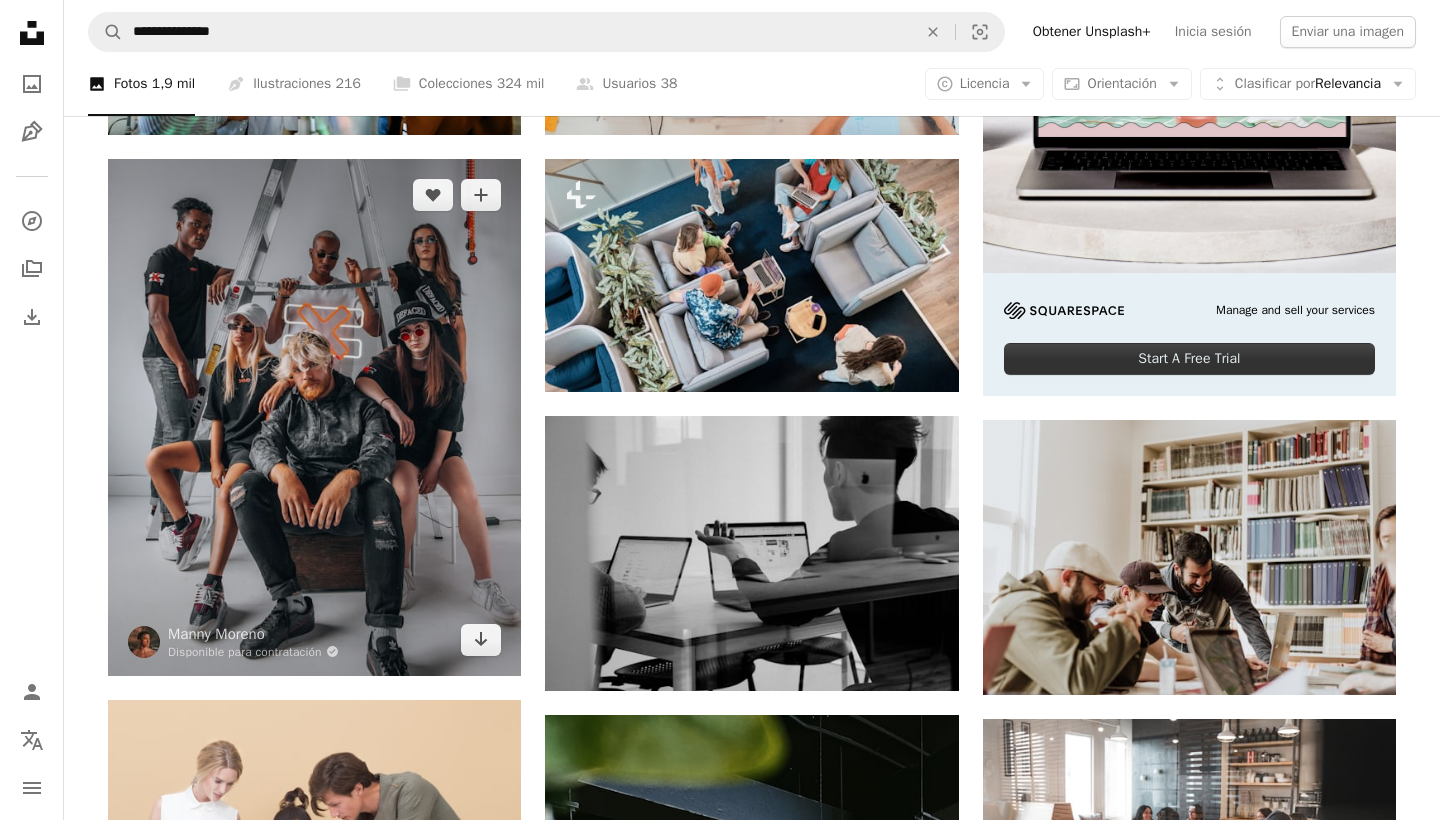 scroll, scrollTop: 455, scrollLeft: 0, axis: vertical 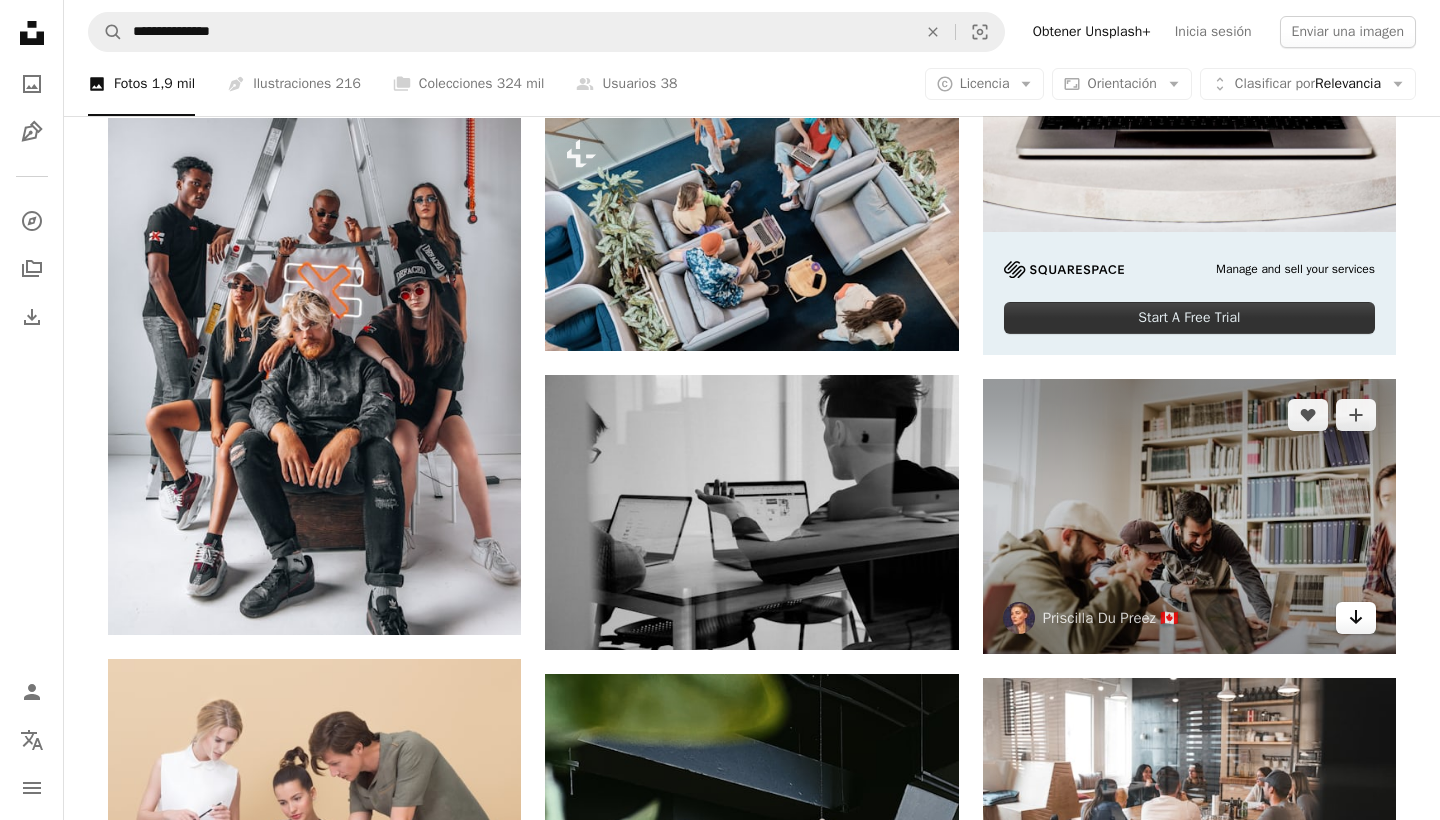 click 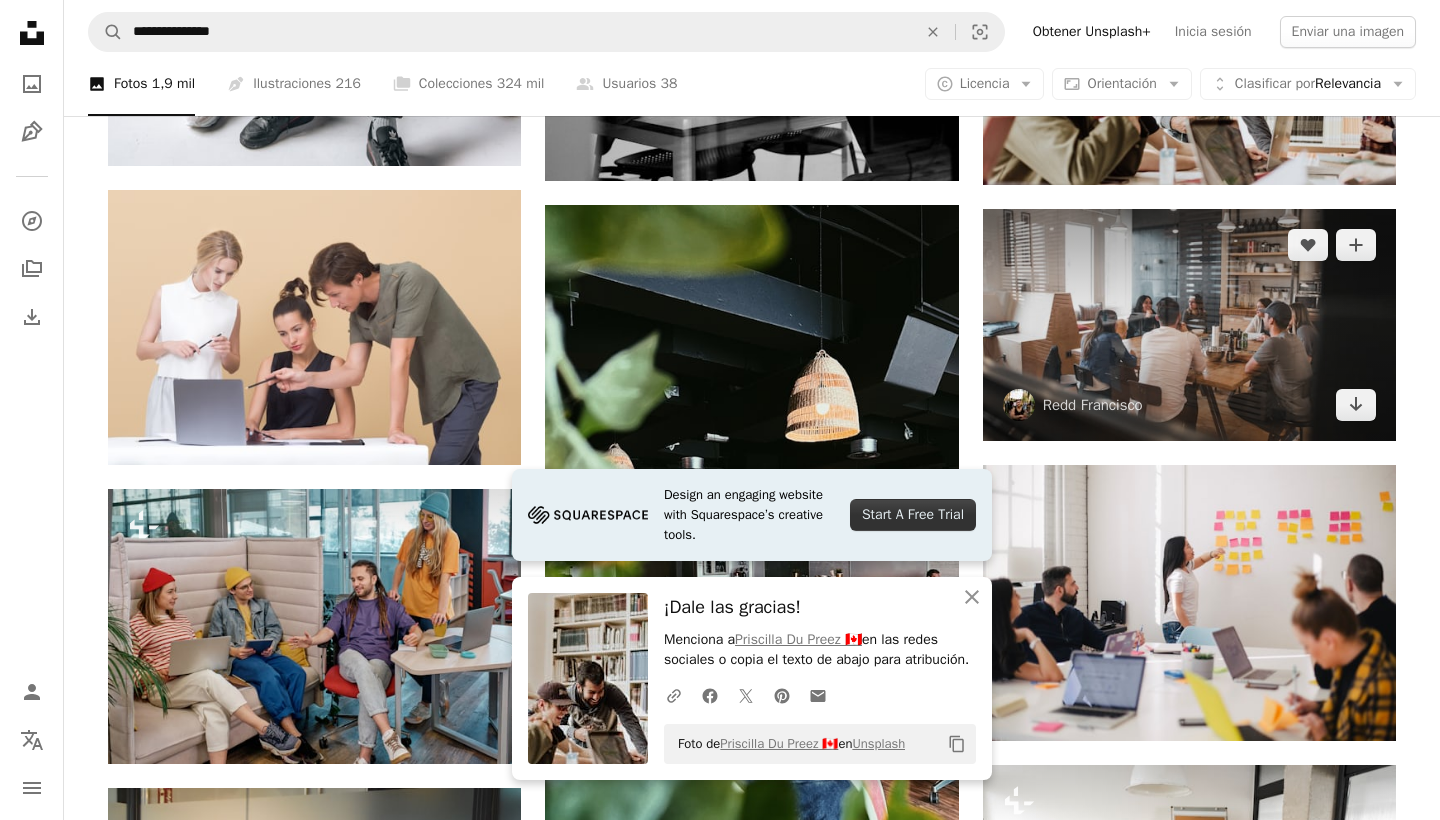 scroll, scrollTop: 1035, scrollLeft: 0, axis: vertical 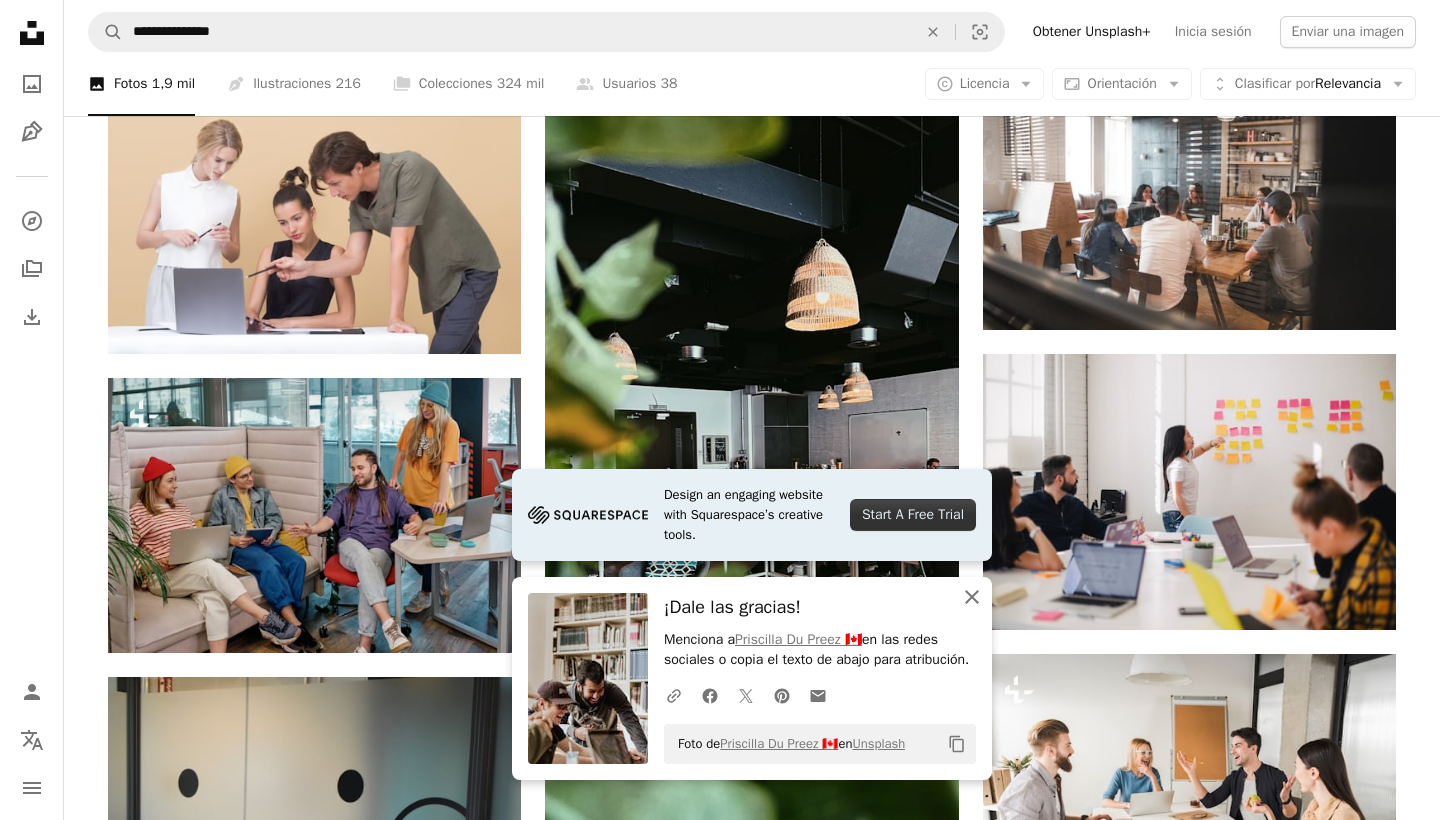 click 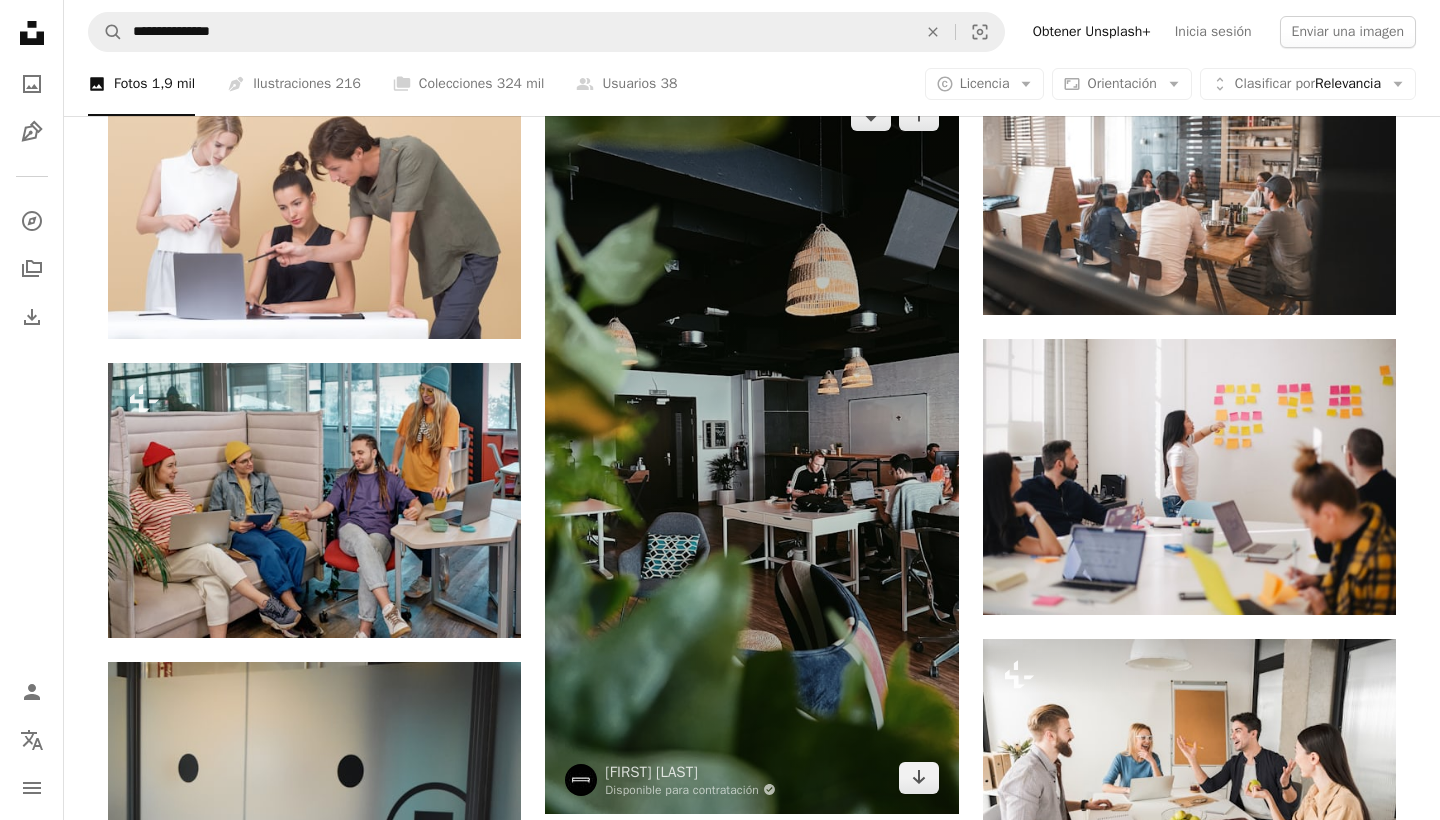 scroll, scrollTop: 1064, scrollLeft: 0, axis: vertical 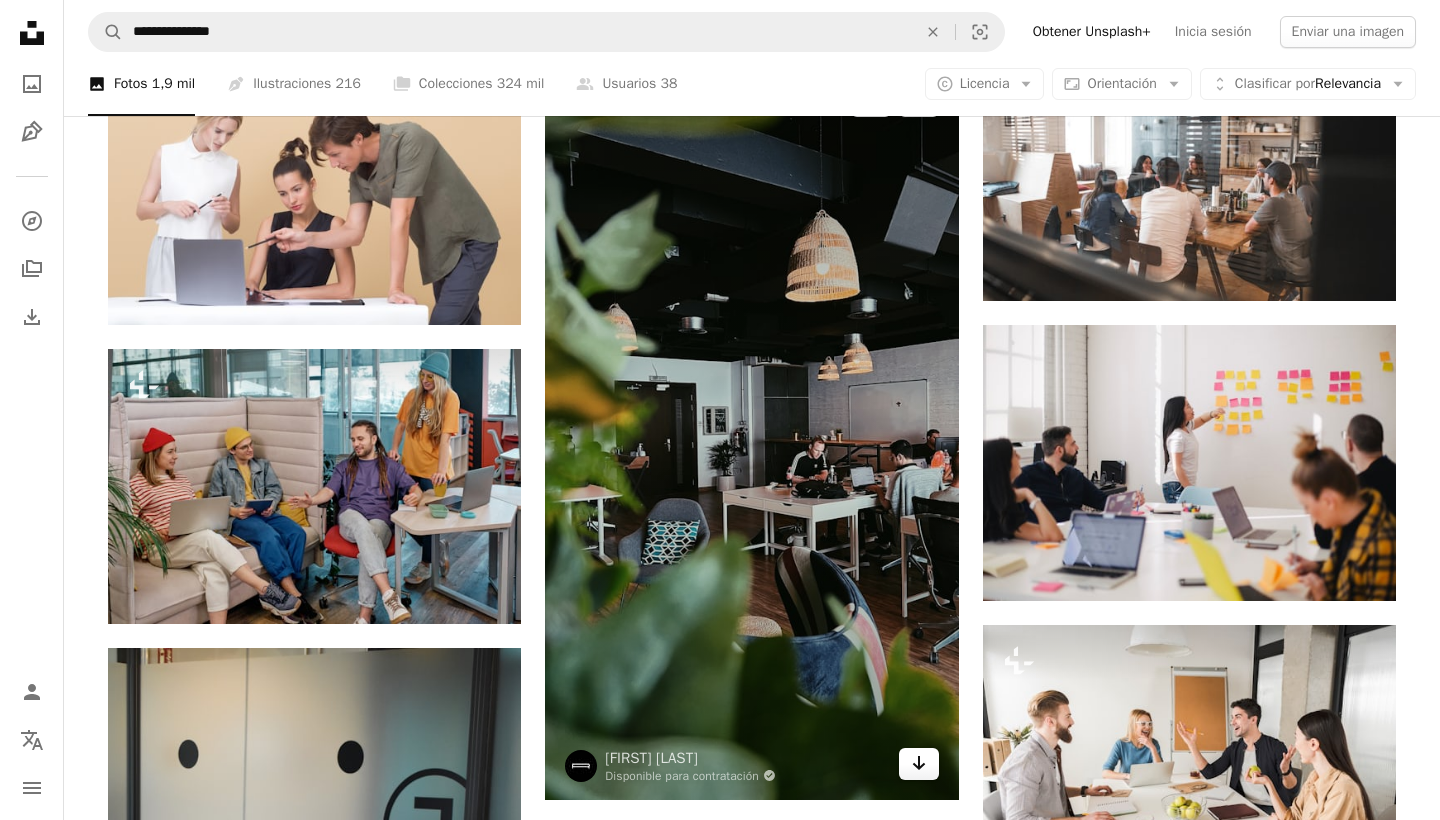 click 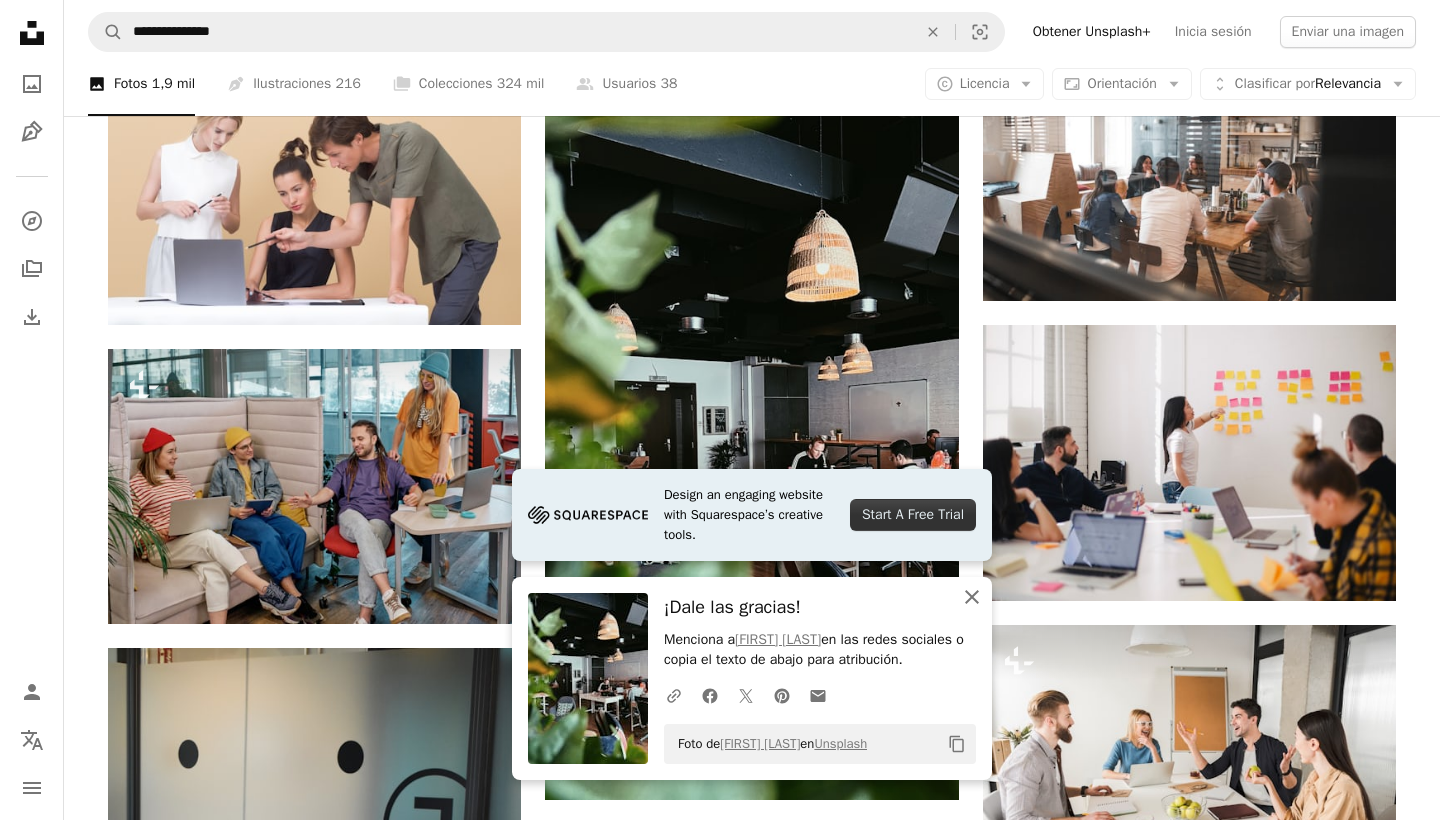 click 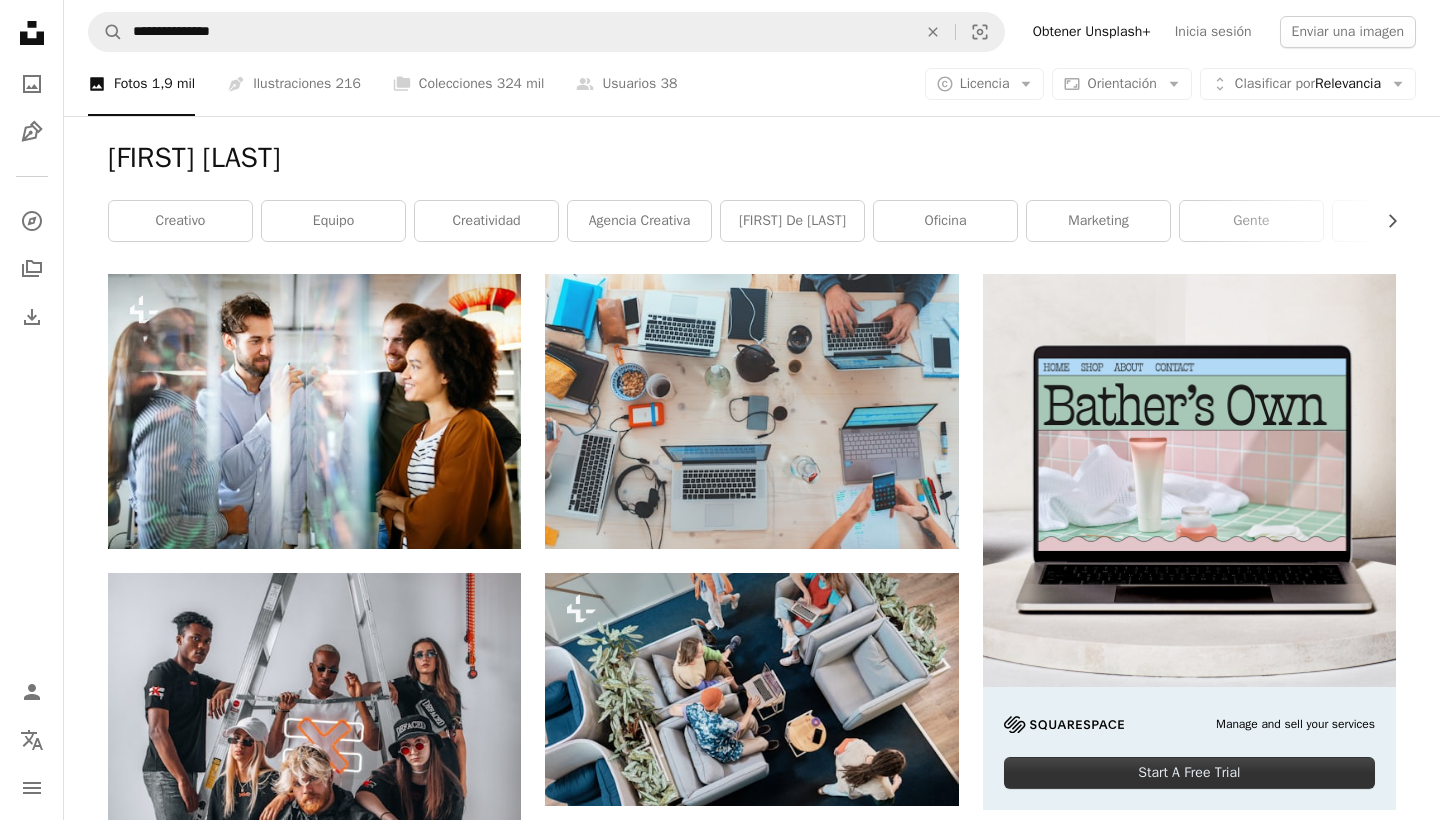 scroll, scrollTop: 0, scrollLeft: 0, axis: both 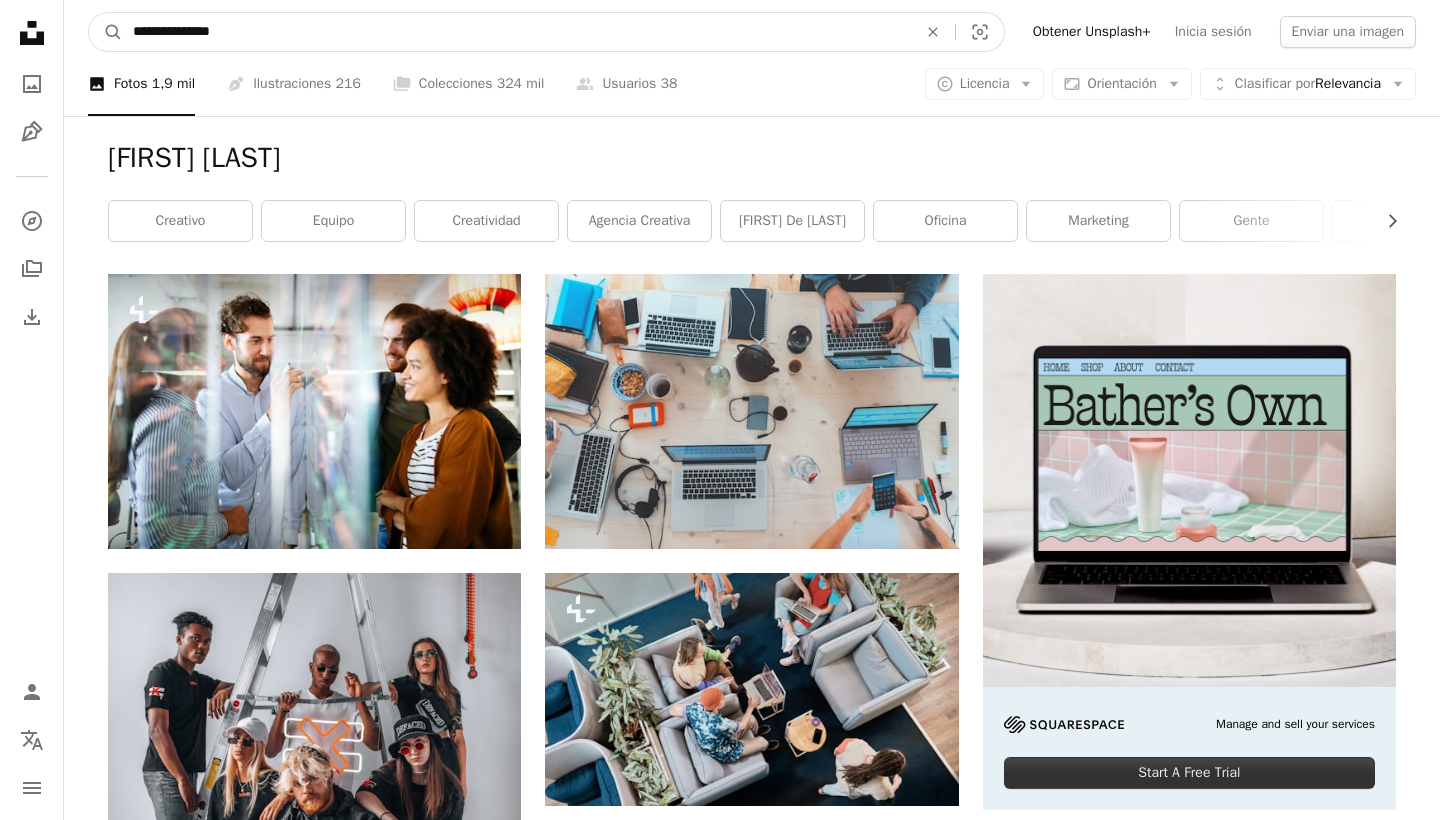 click on "**********" at bounding box center [517, 32] 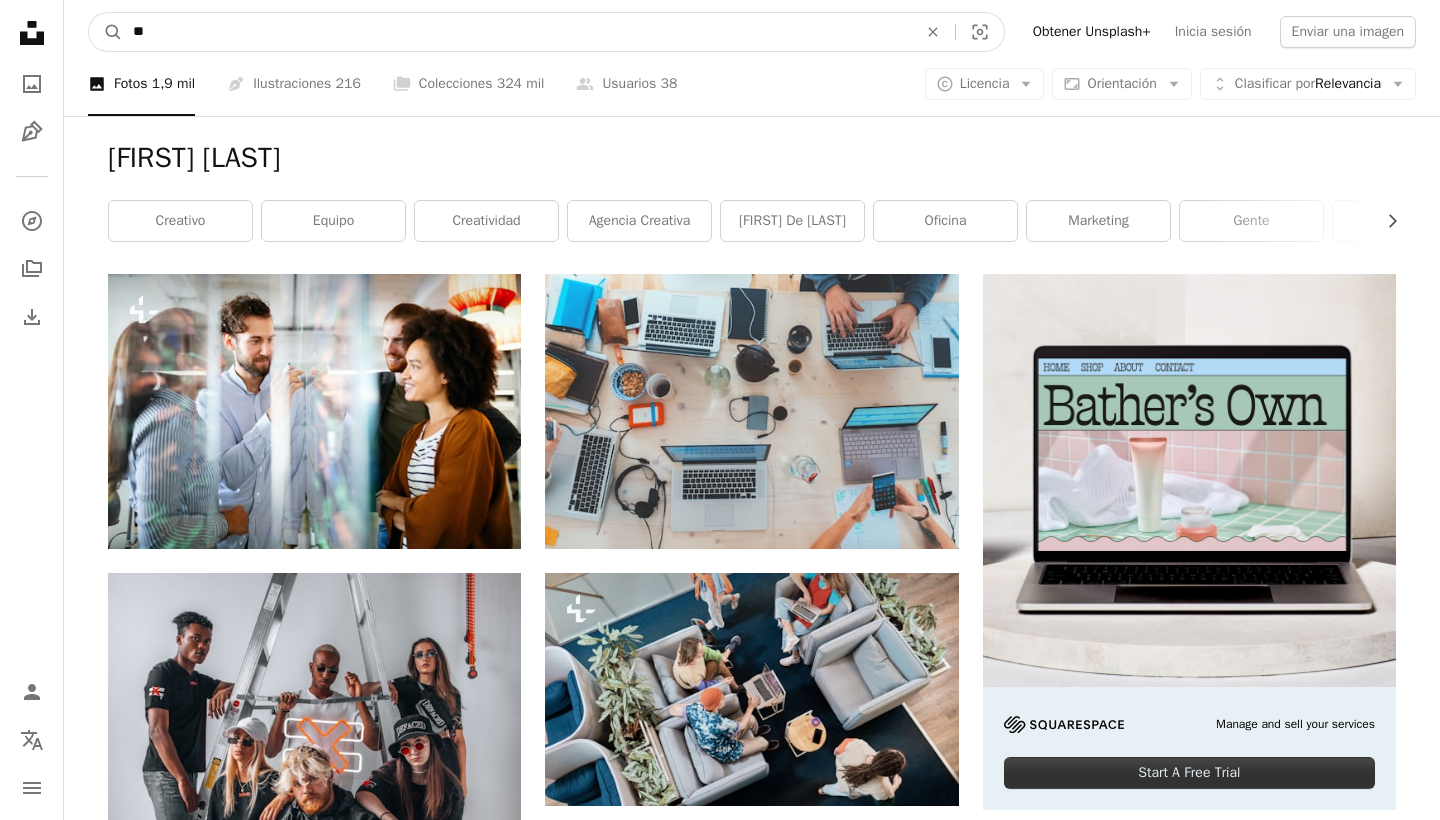 type on "*" 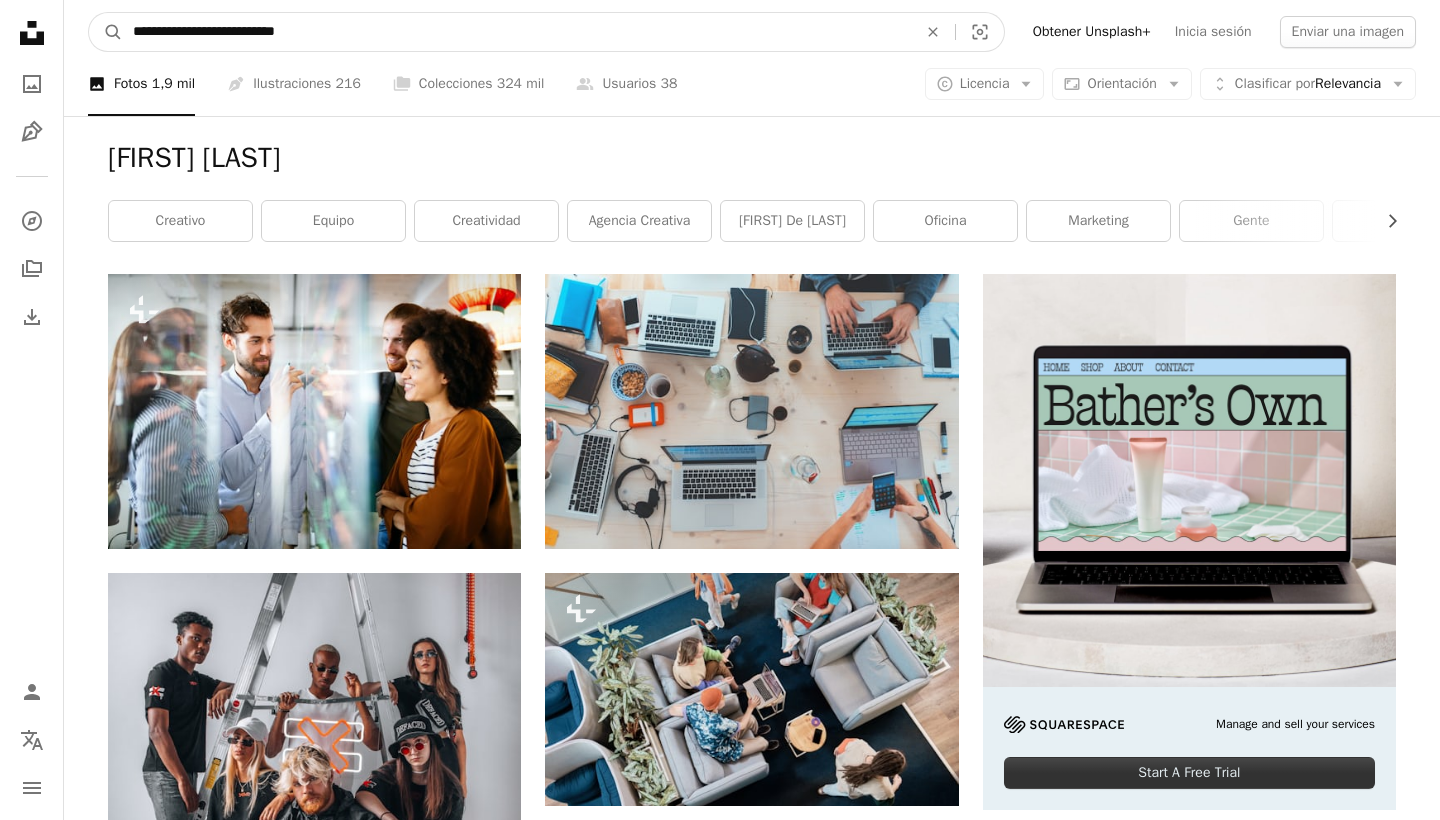 type on "**********" 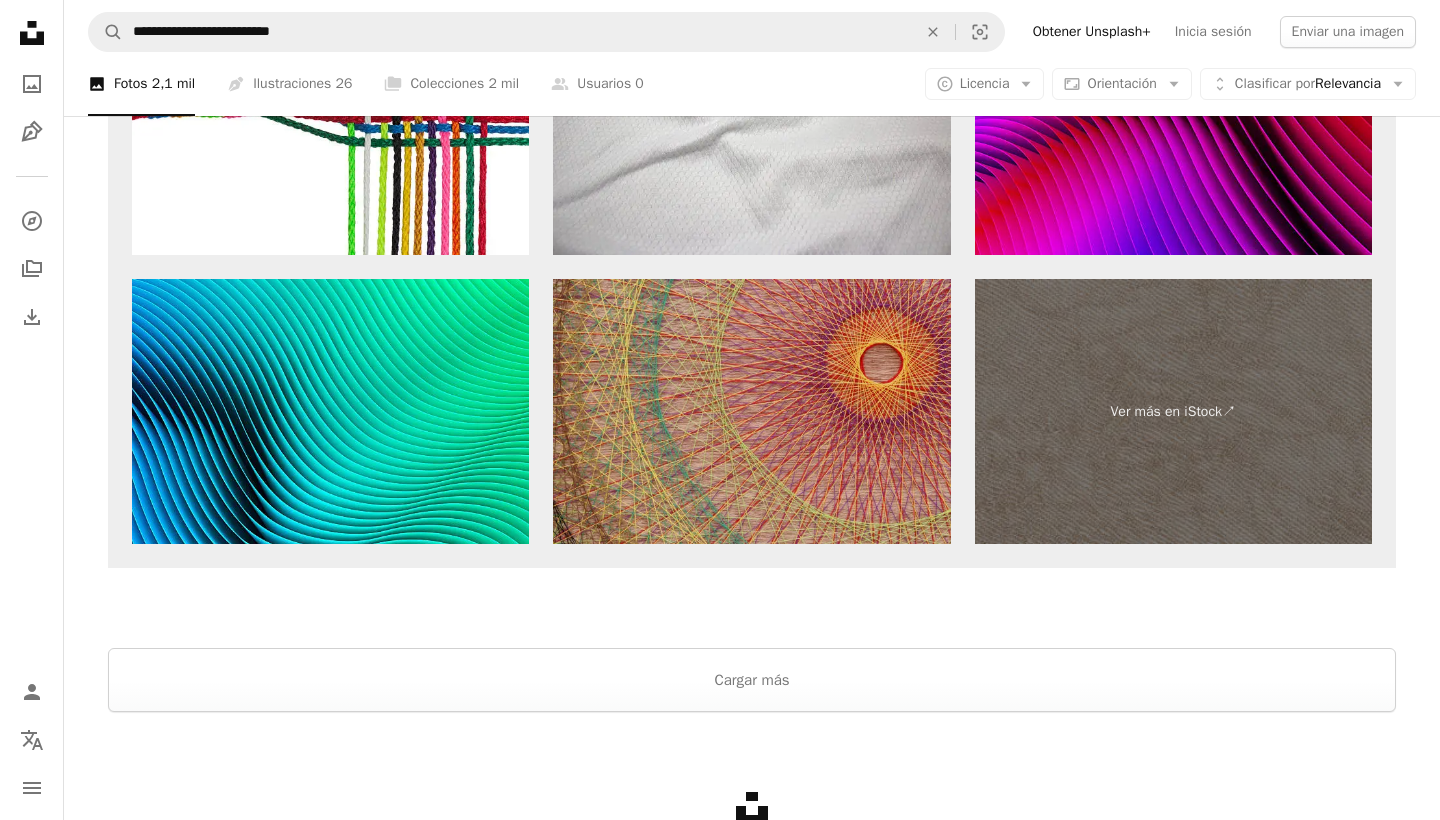scroll, scrollTop: 3414, scrollLeft: 0, axis: vertical 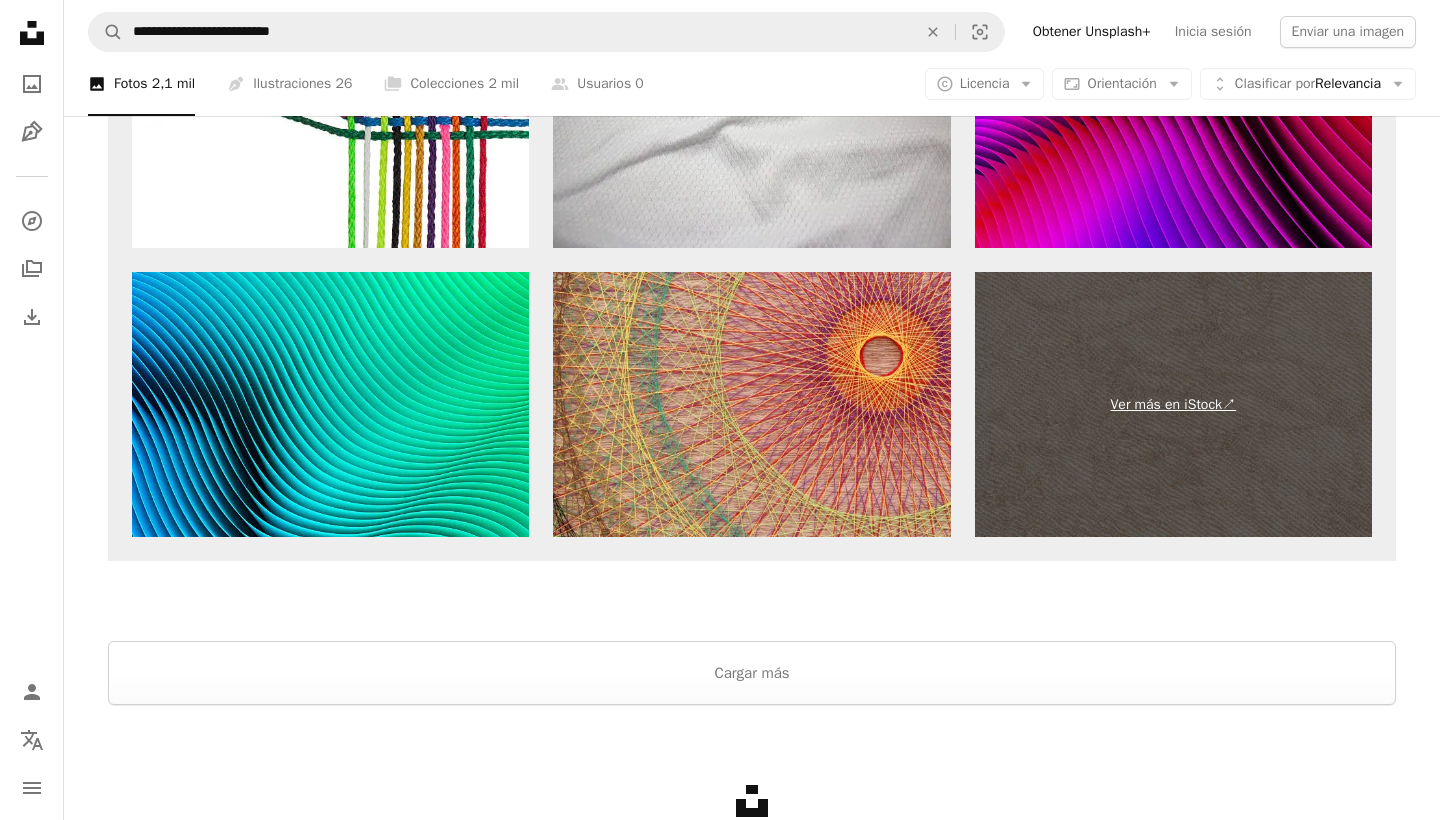 click on "Ver más en iStock  ↗" at bounding box center [1173, 404] 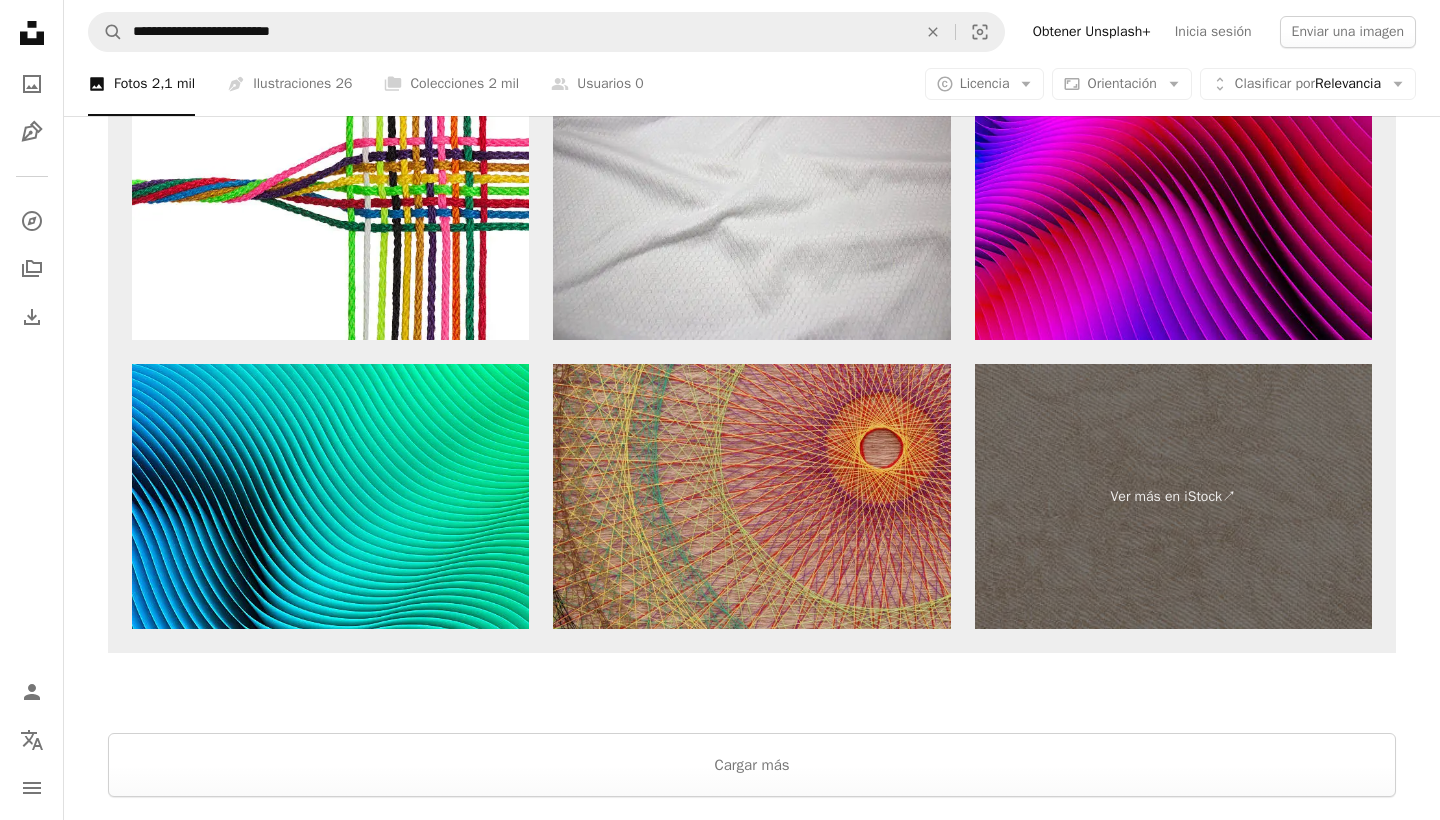 scroll, scrollTop: 3328, scrollLeft: 0, axis: vertical 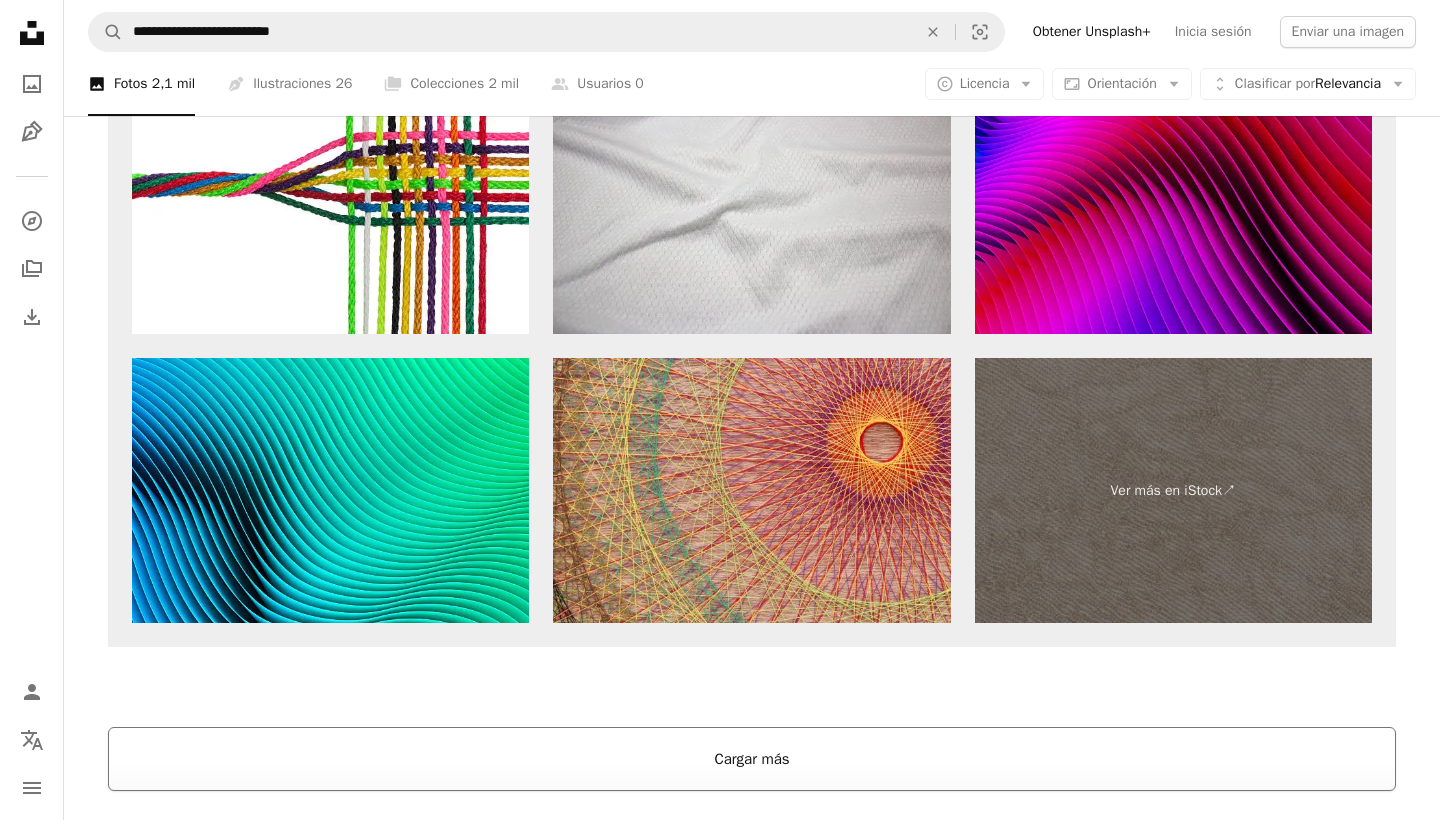 click on "Cargar más" at bounding box center (752, 759) 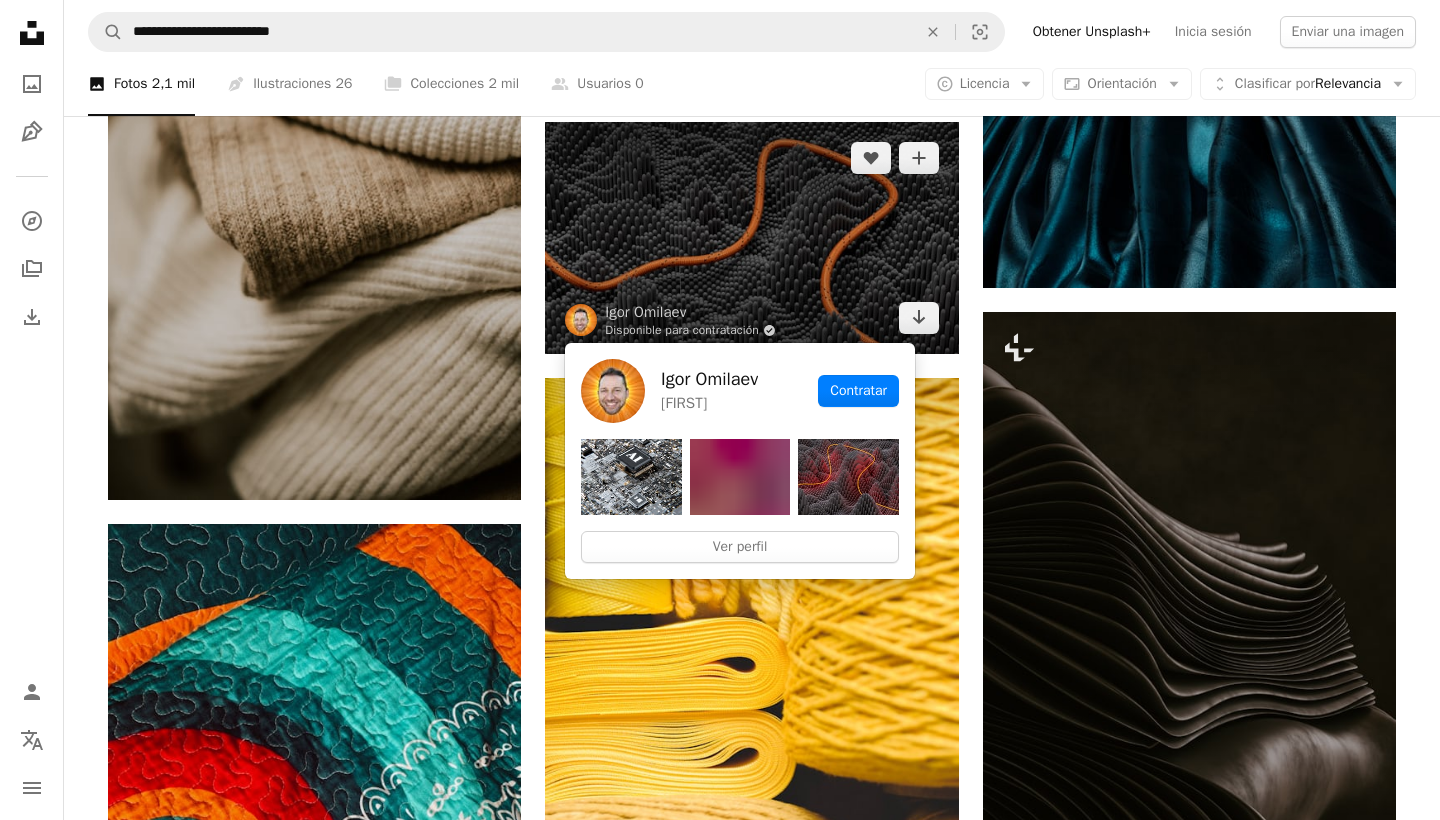 scroll, scrollTop: 6481, scrollLeft: 0, axis: vertical 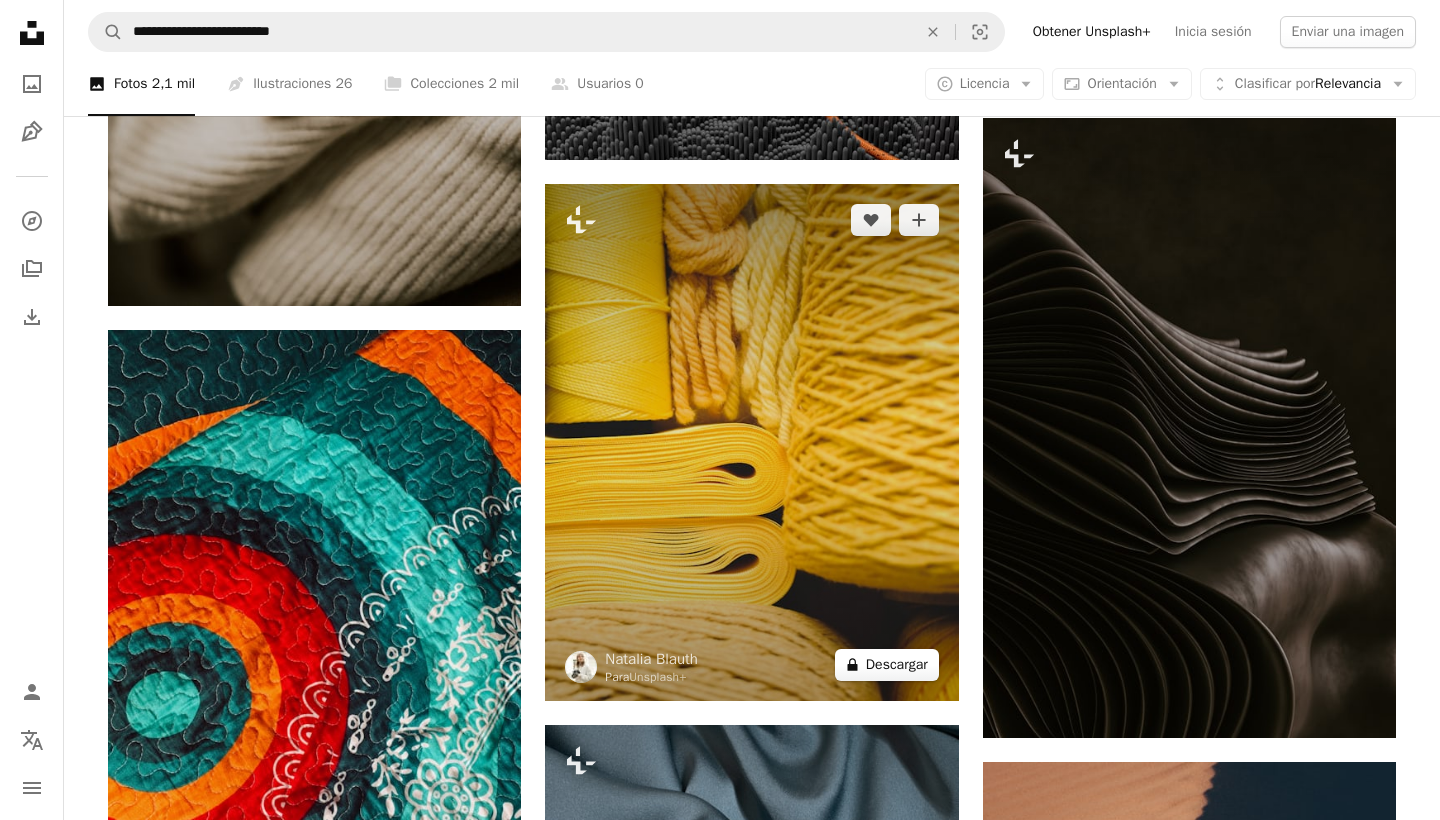 click on "A lock   Descargar" at bounding box center [887, 665] 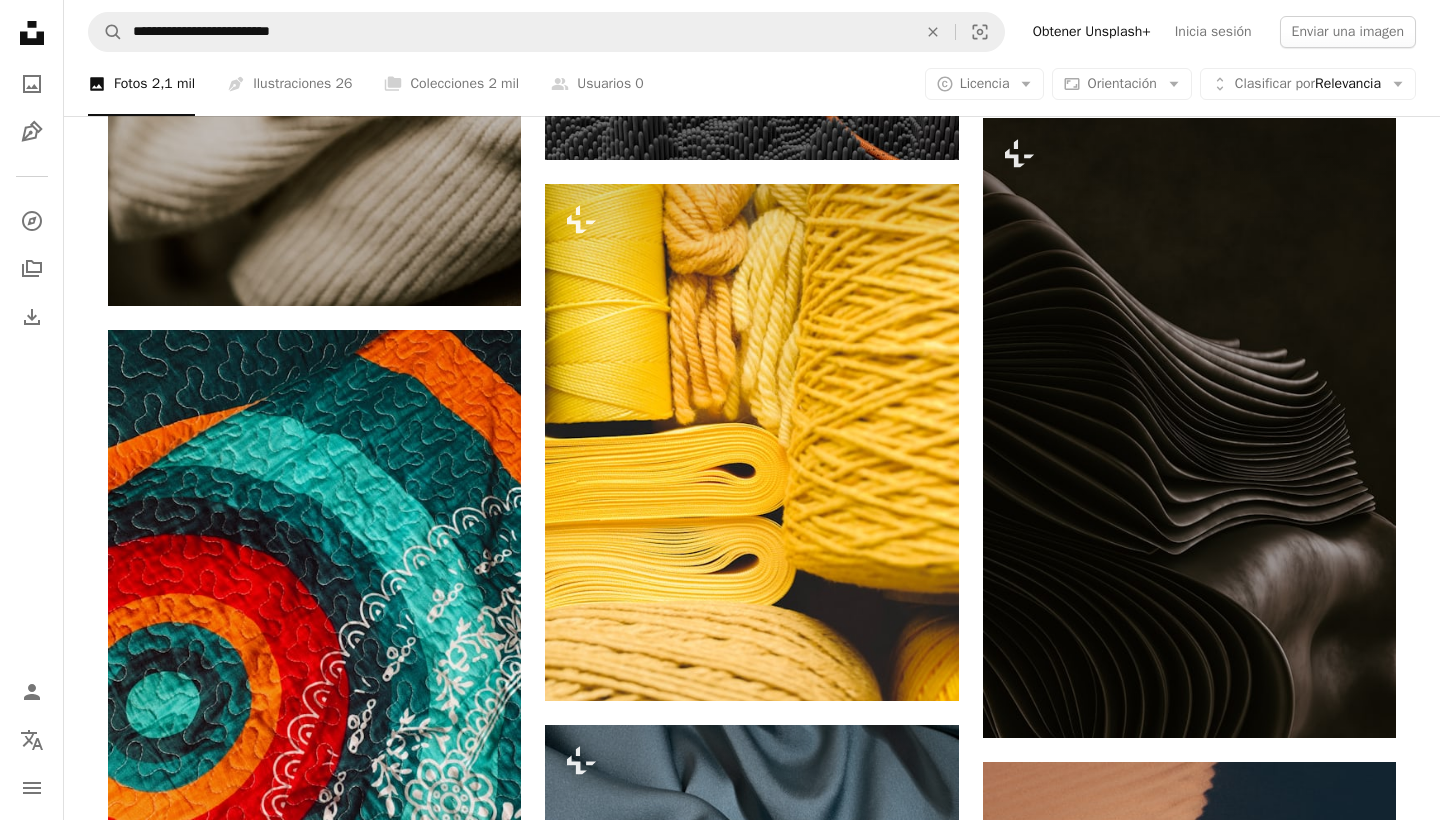 click on "An X shape Imágenes premium, listas para usar. Obtén acceso ilimitado. A plus sign Contenido solo para miembros añadido mensualmente A plus sign Descargas ilimitadas libres de derechos A plus sign Ilustraciones  Nuevo A plus sign Protecciones legales mejoradas anualmente 66 %  de descuento mensualmente 12 $   4 $ USD al mes * Obtener  Unsplash+ *Cuando se paga anualmente, se factura por adelantado  48 $ Más los impuestos aplicables. Se renueva automáticamente. Cancela cuando quieras." at bounding box center [720, 3954] 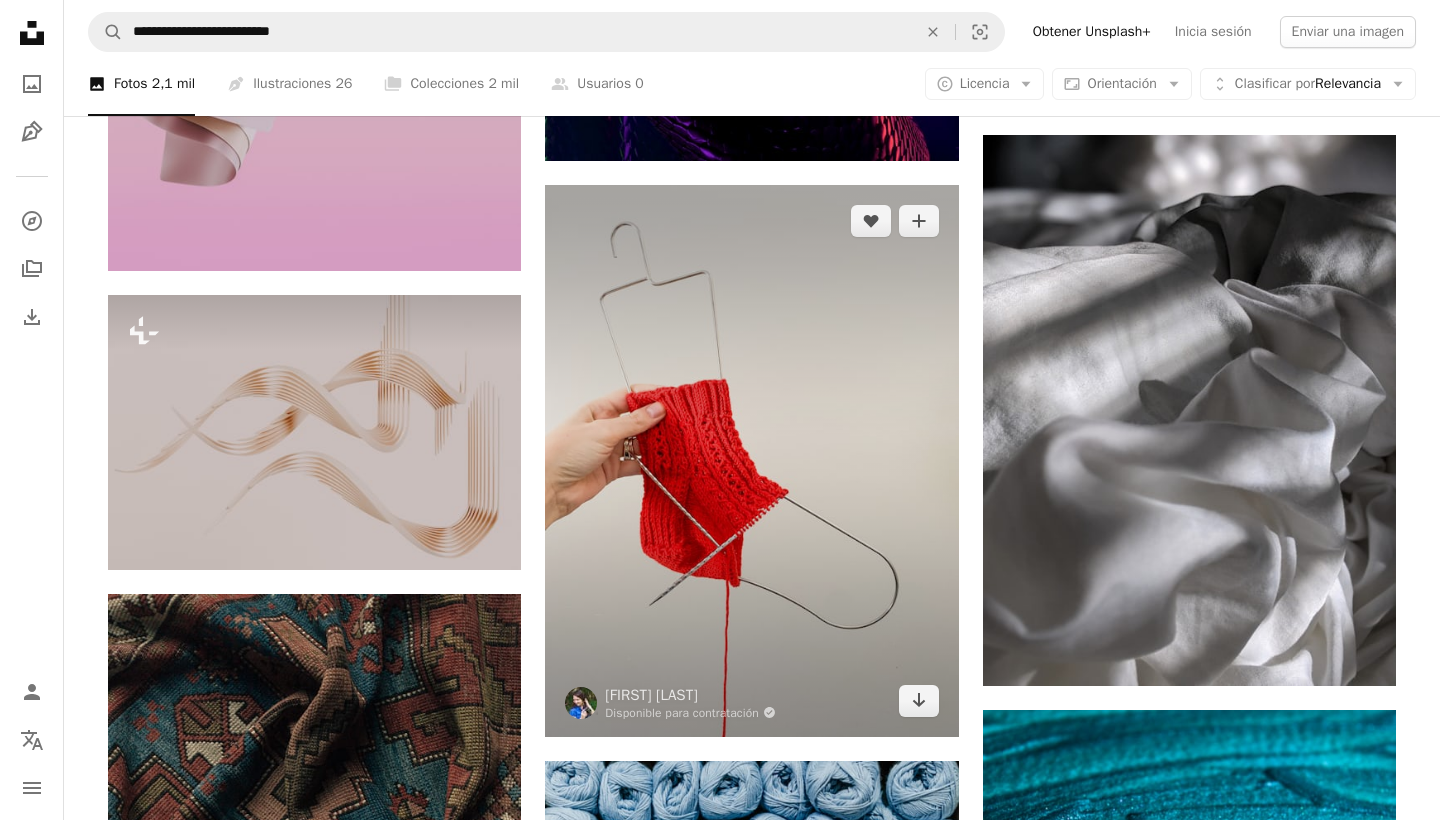 scroll, scrollTop: 10815, scrollLeft: 0, axis: vertical 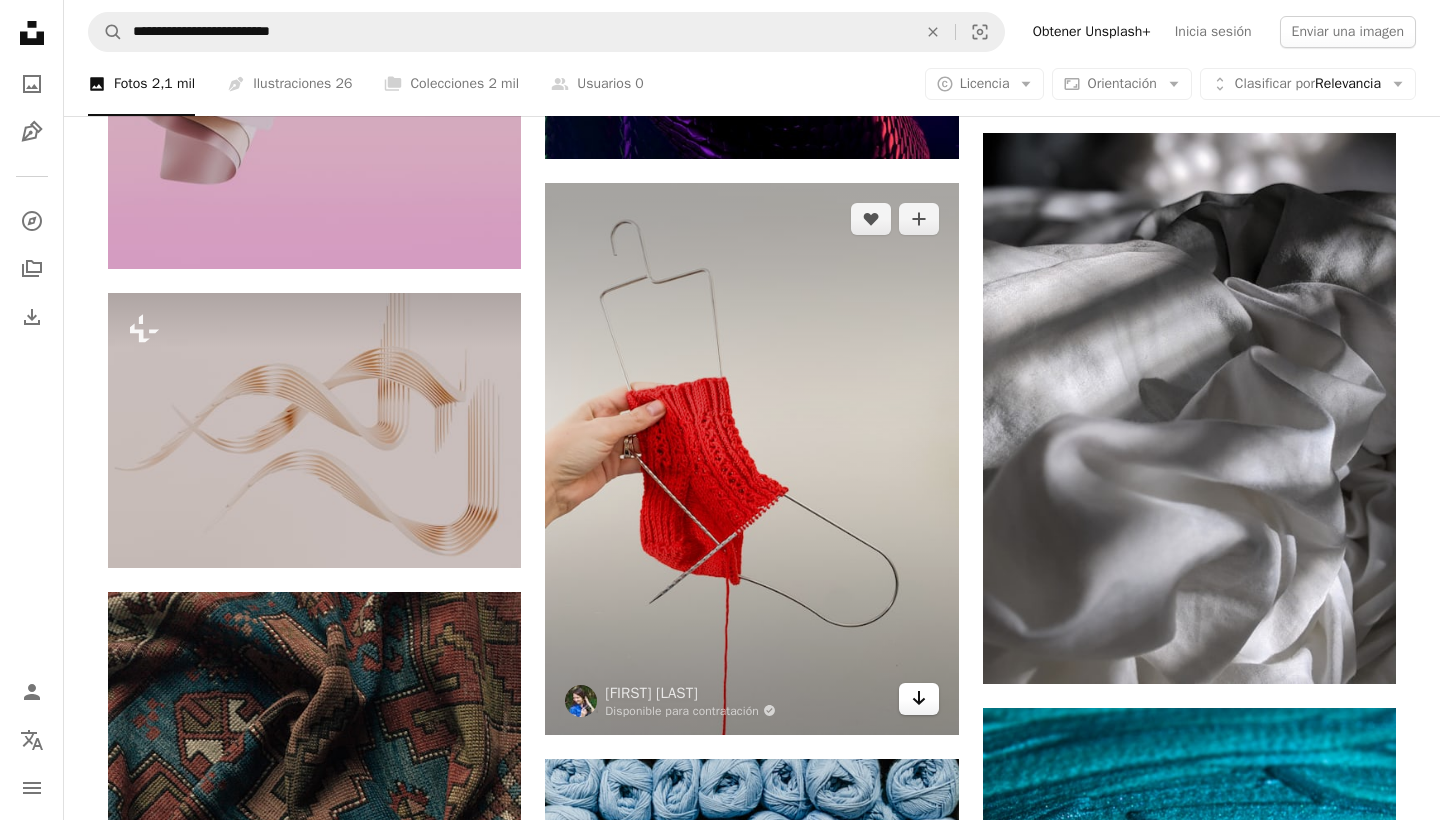click on "Arrow pointing down" 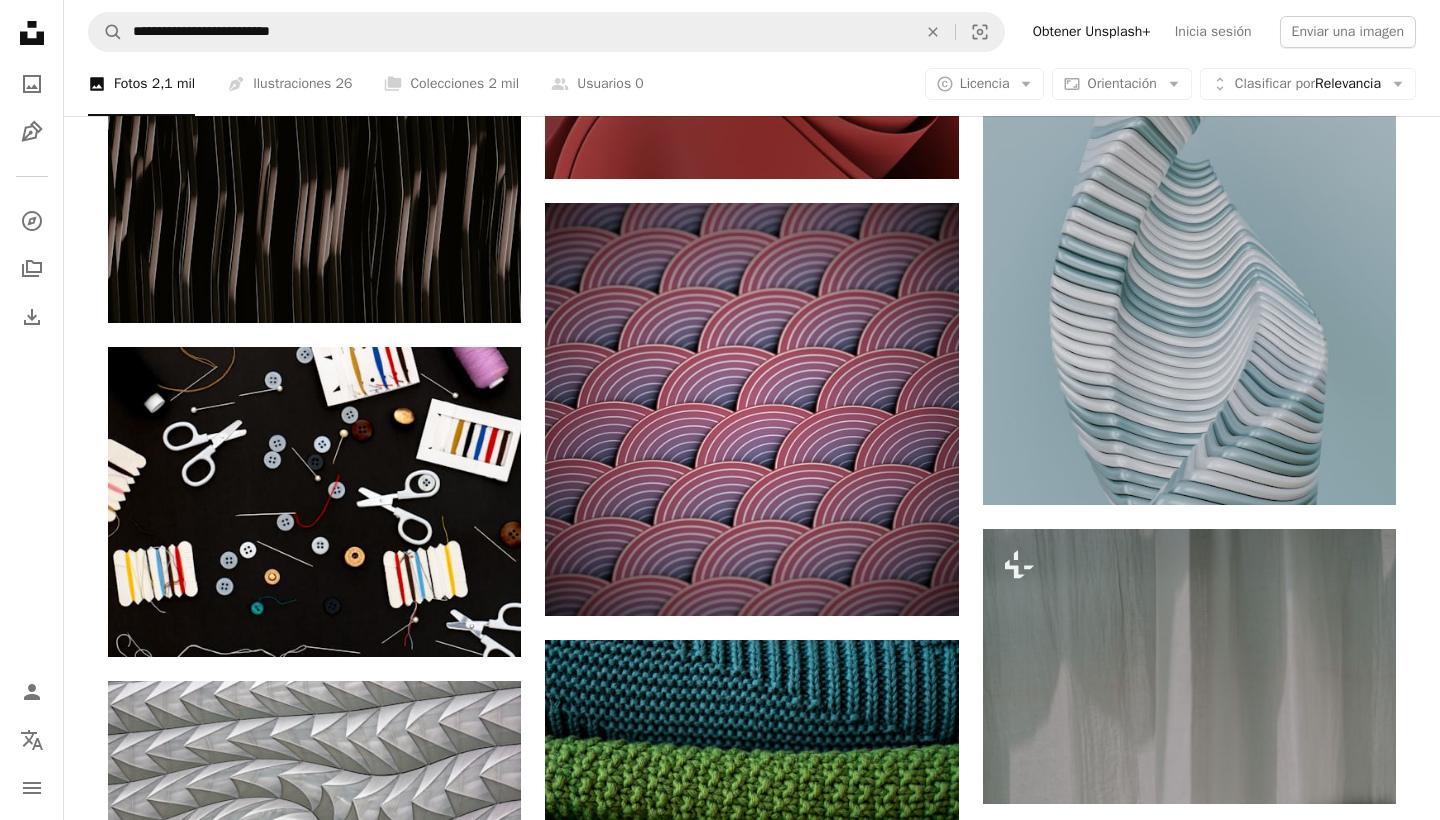 scroll, scrollTop: 14405, scrollLeft: 0, axis: vertical 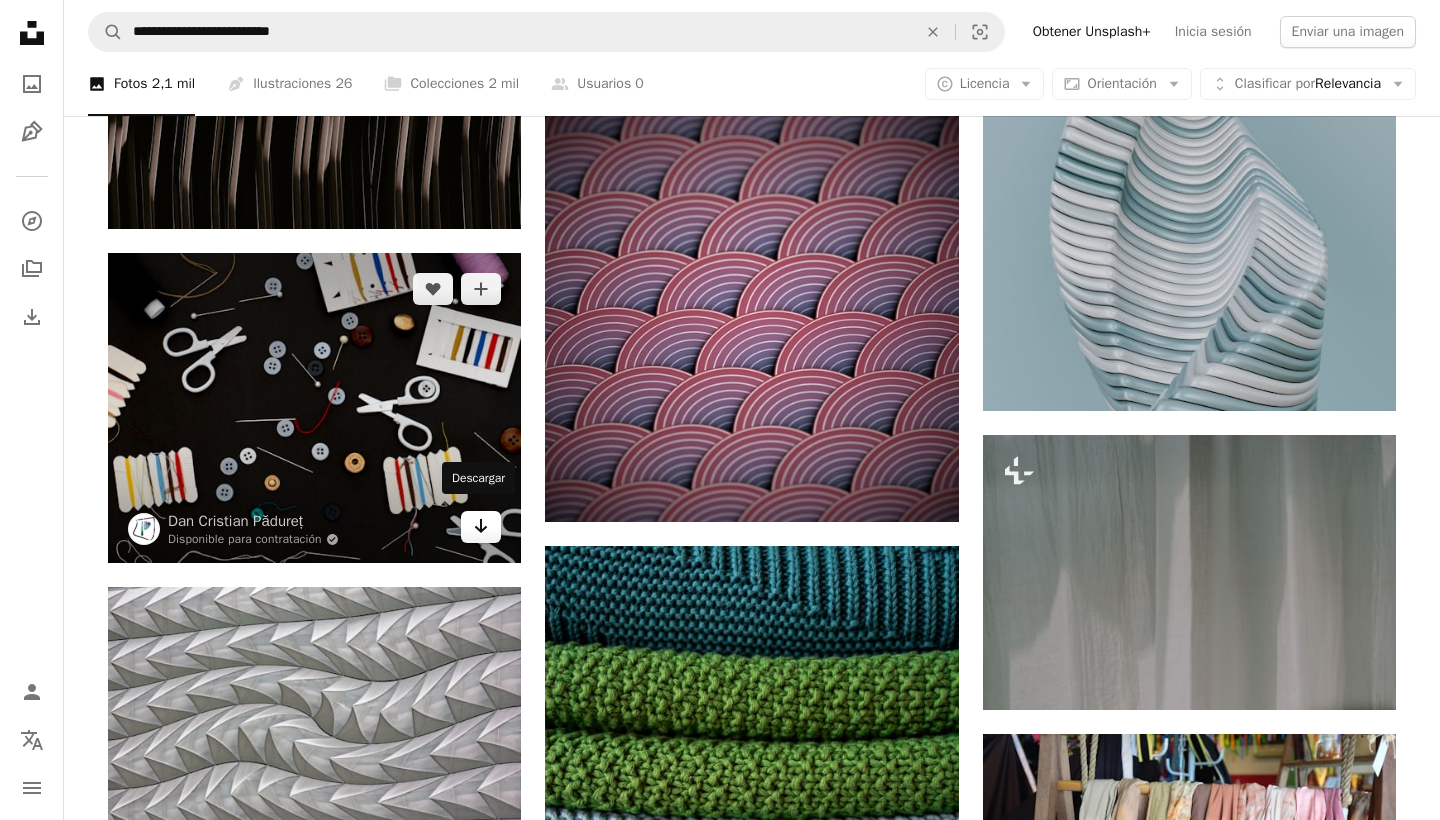 click on "Arrow pointing down" 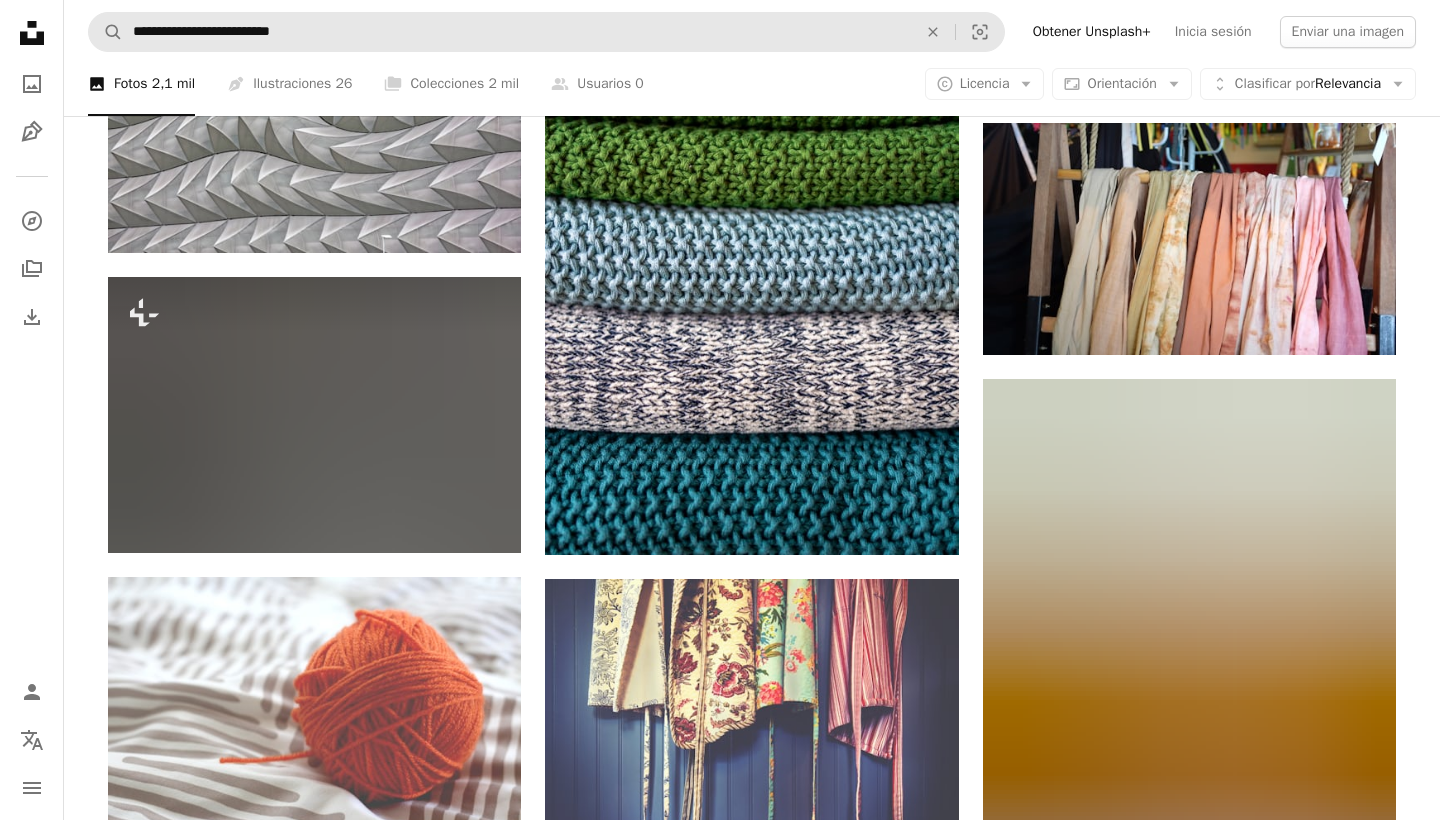 scroll, scrollTop: 14977, scrollLeft: 0, axis: vertical 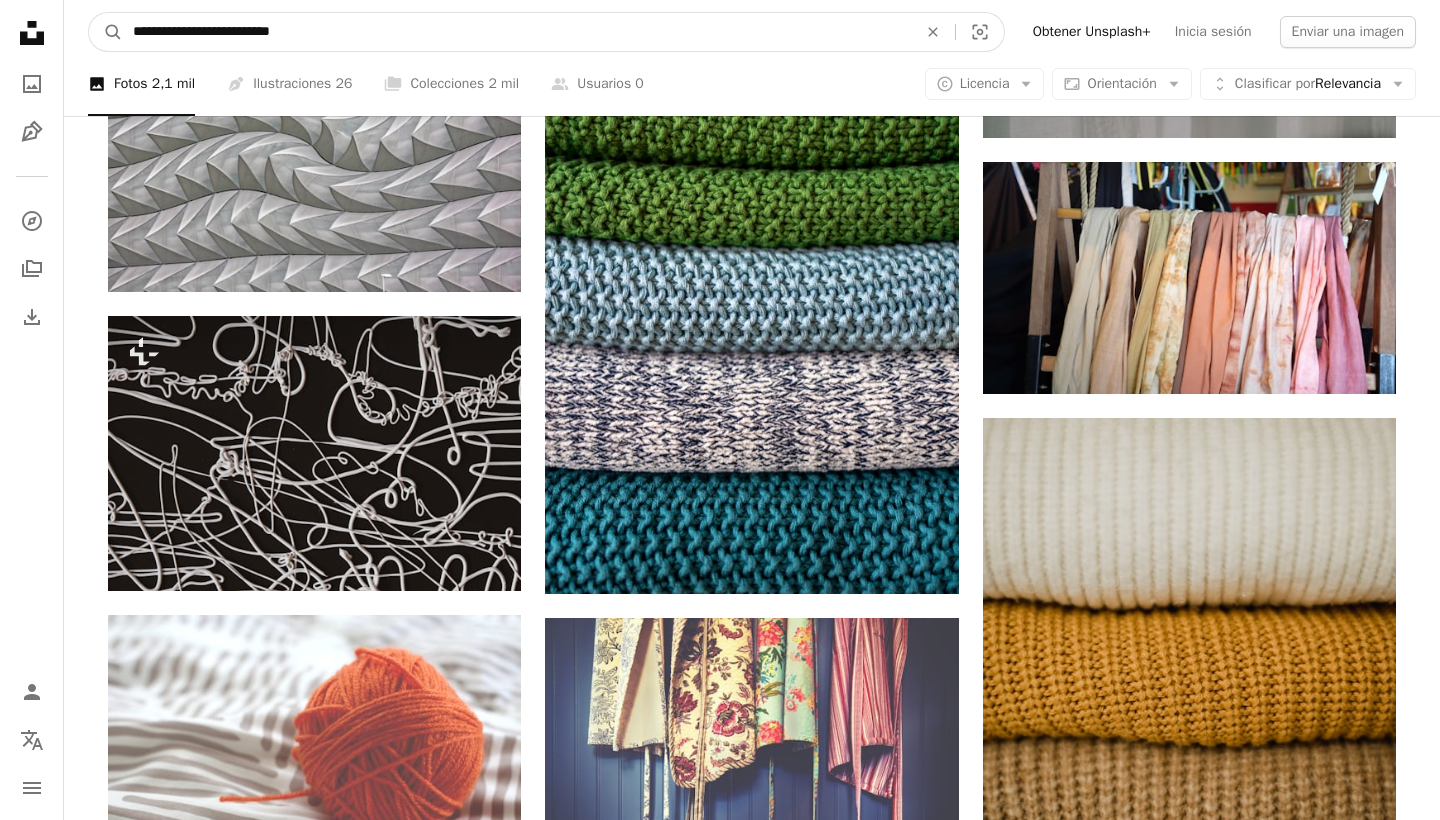 click on "**********" at bounding box center (517, 32) 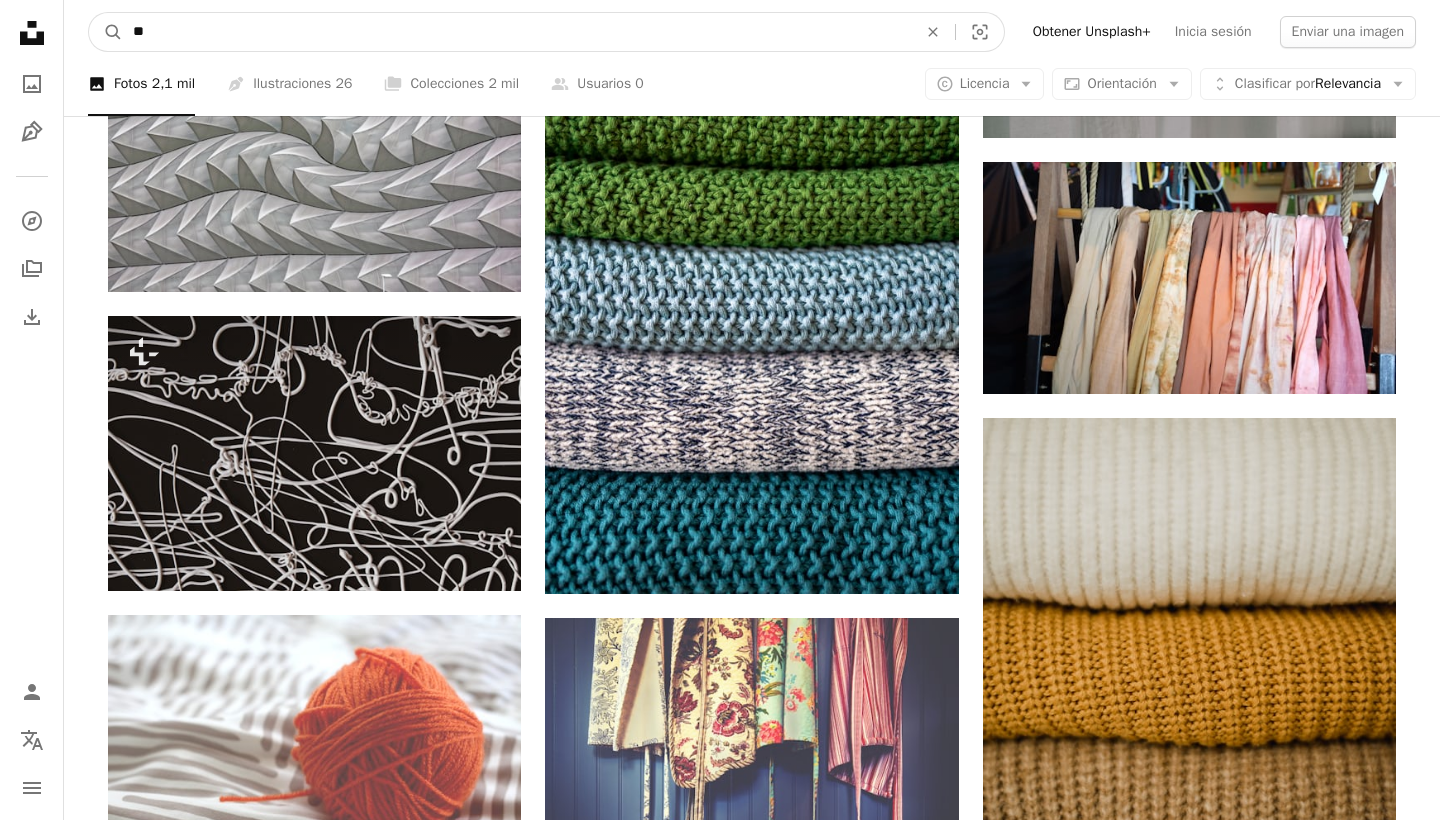 type on "*" 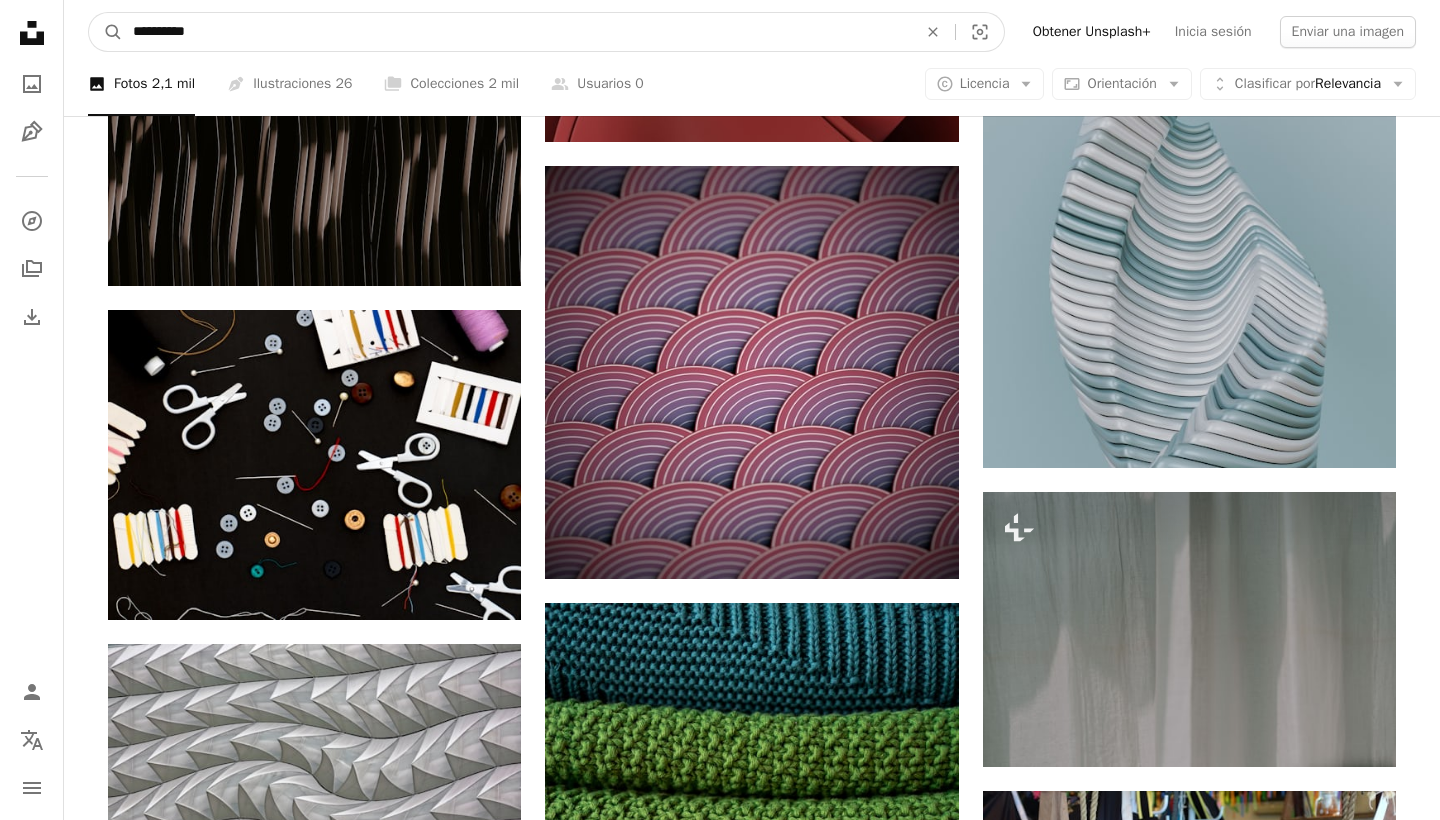 scroll, scrollTop: 13611, scrollLeft: 0, axis: vertical 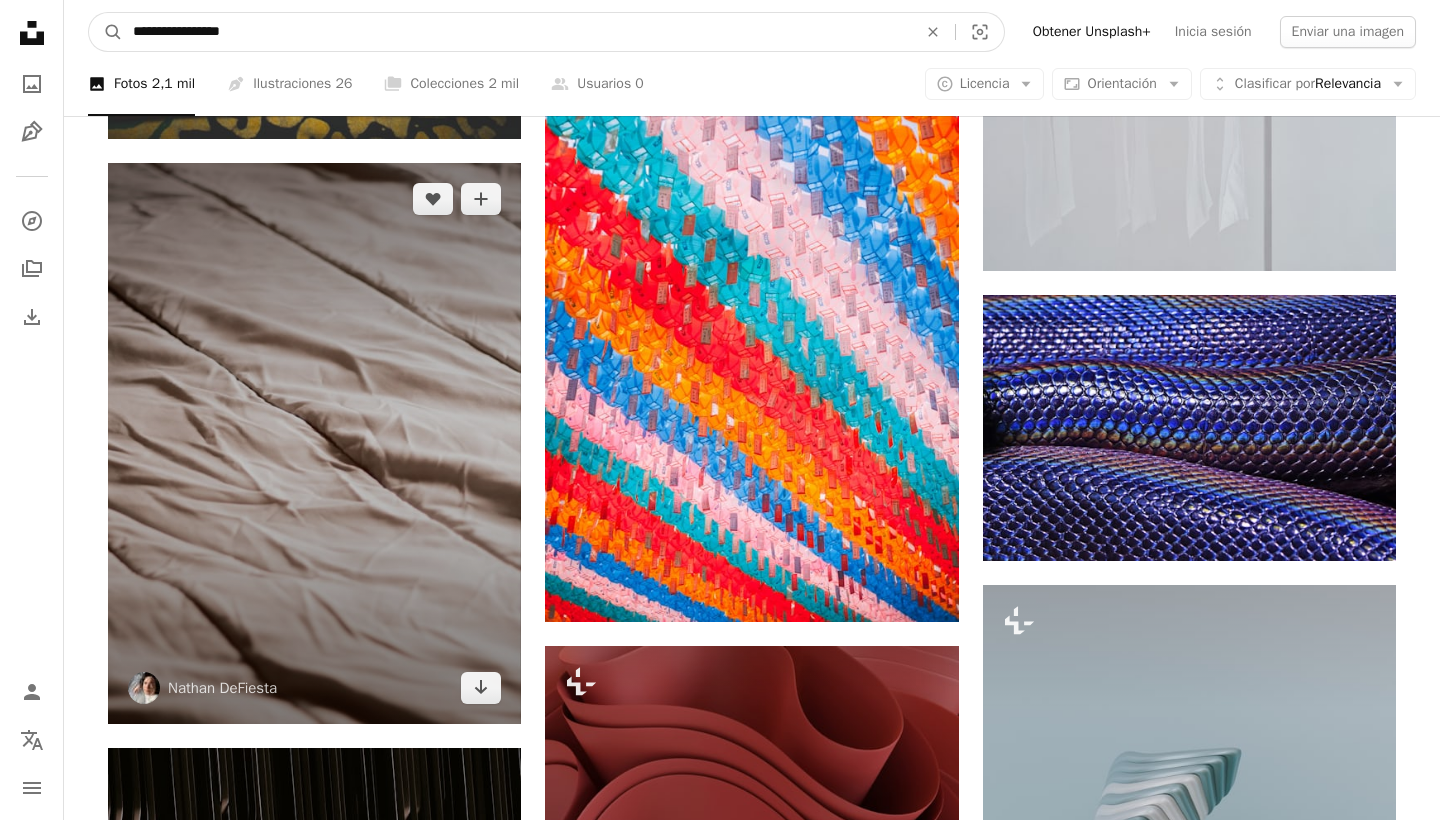 type on "**********" 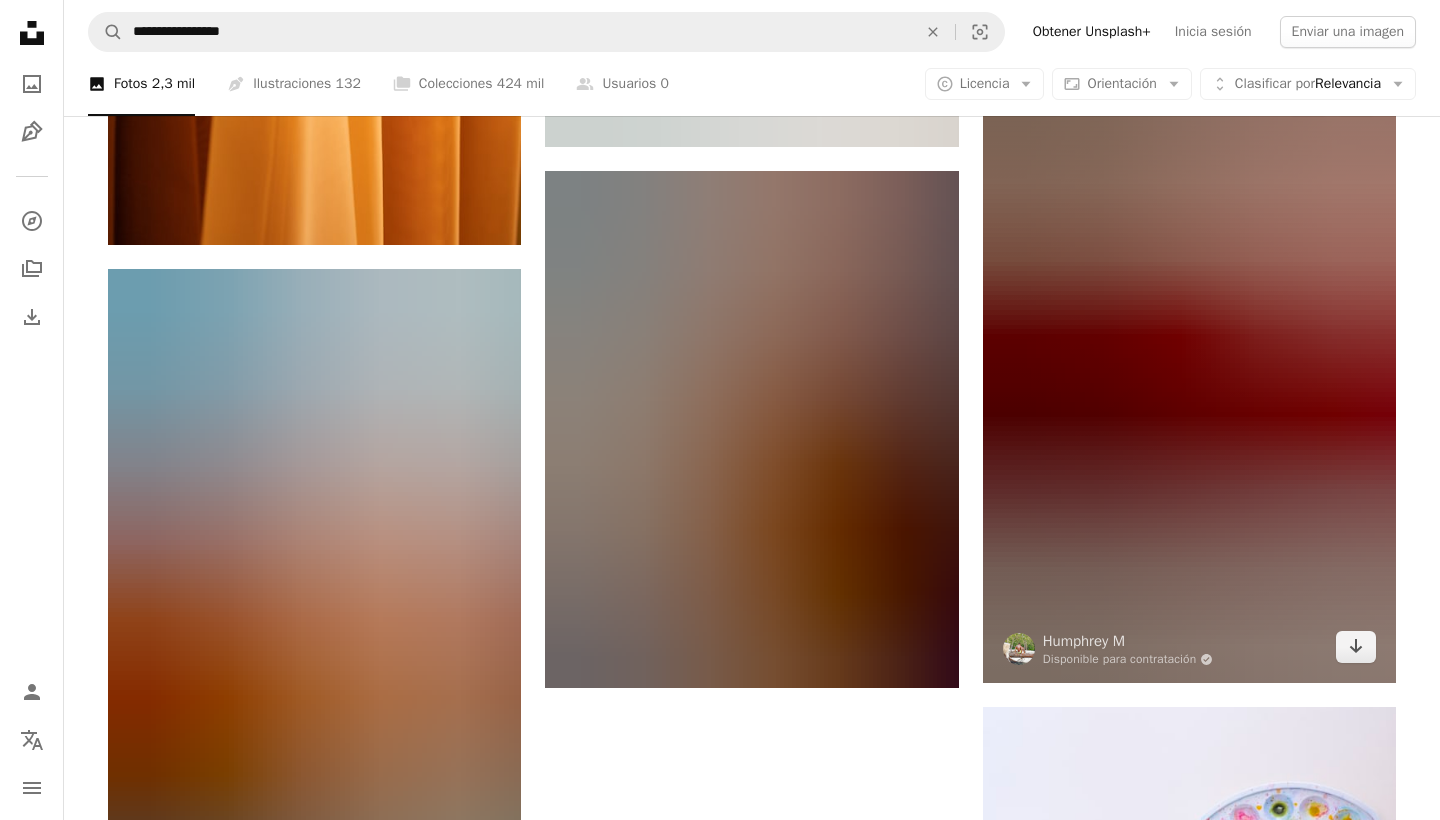 scroll, scrollTop: 3288, scrollLeft: 0, axis: vertical 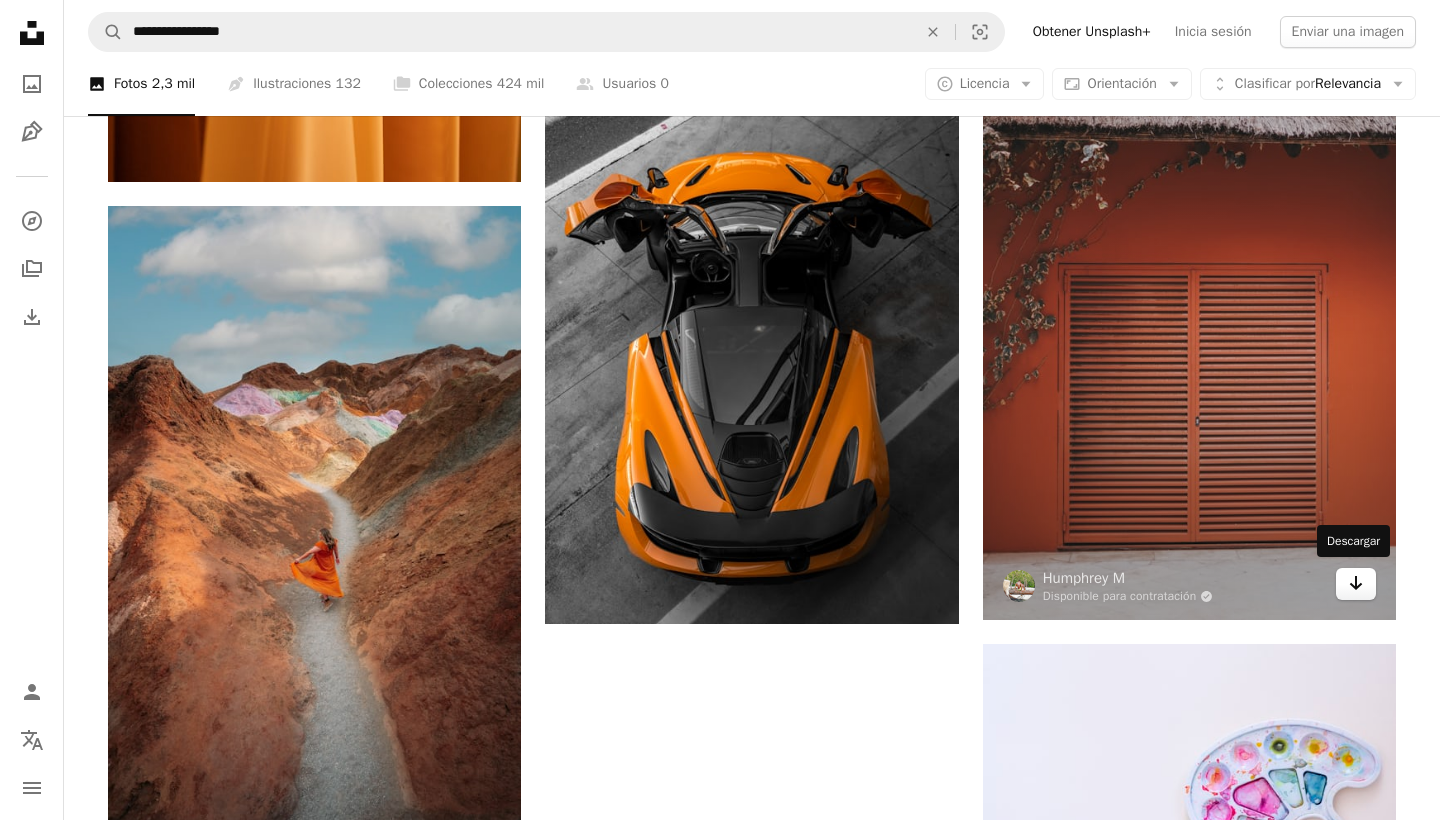 click on "Arrow pointing down" 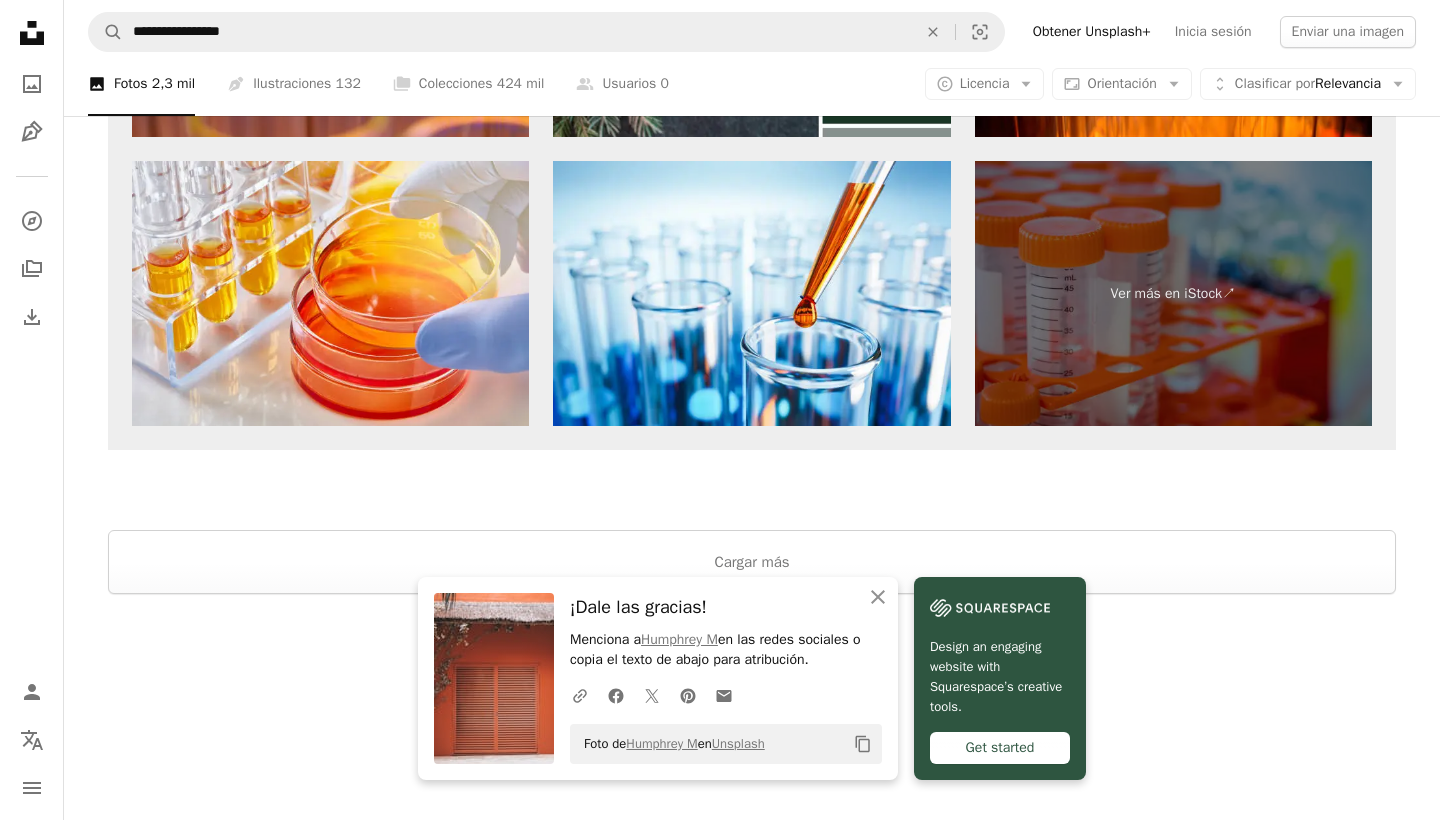 scroll, scrollTop: 4445, scrollLeft: 0, axis: vertical 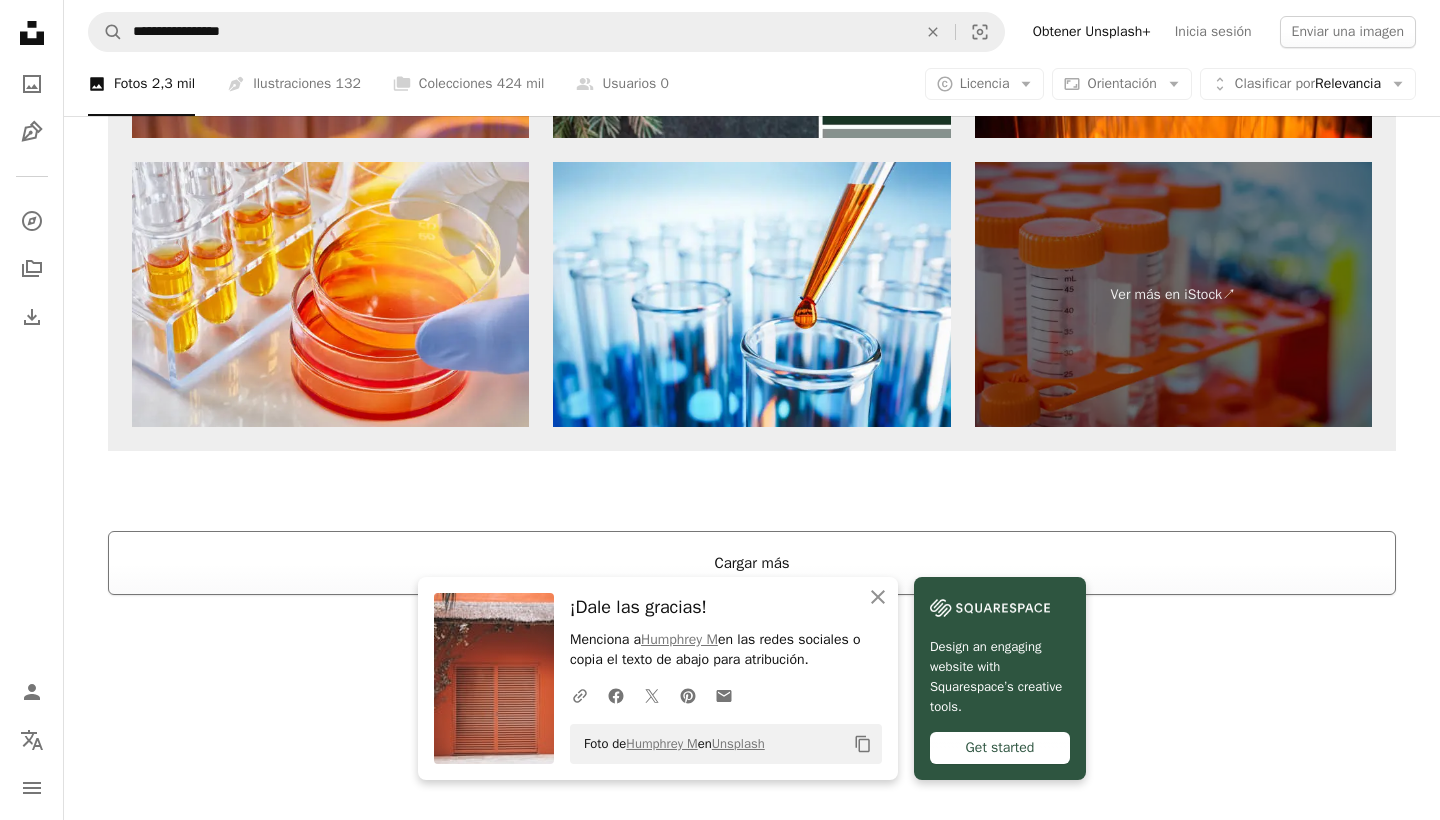 click on "Cargar más" at bounding box center [752, 563] 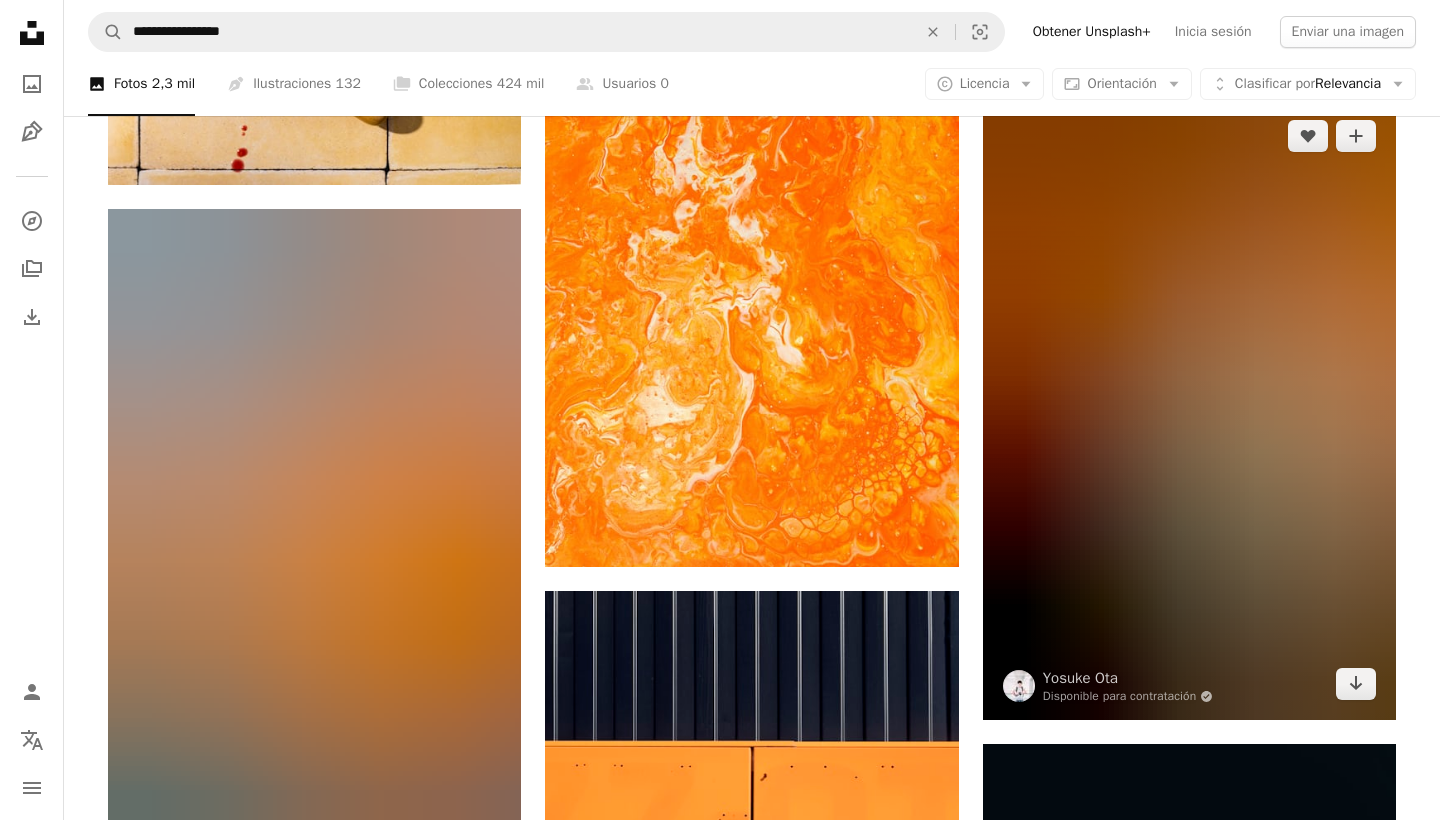 scroll, scrollTop: 12560, scrollLeft: 0, axis: vertical 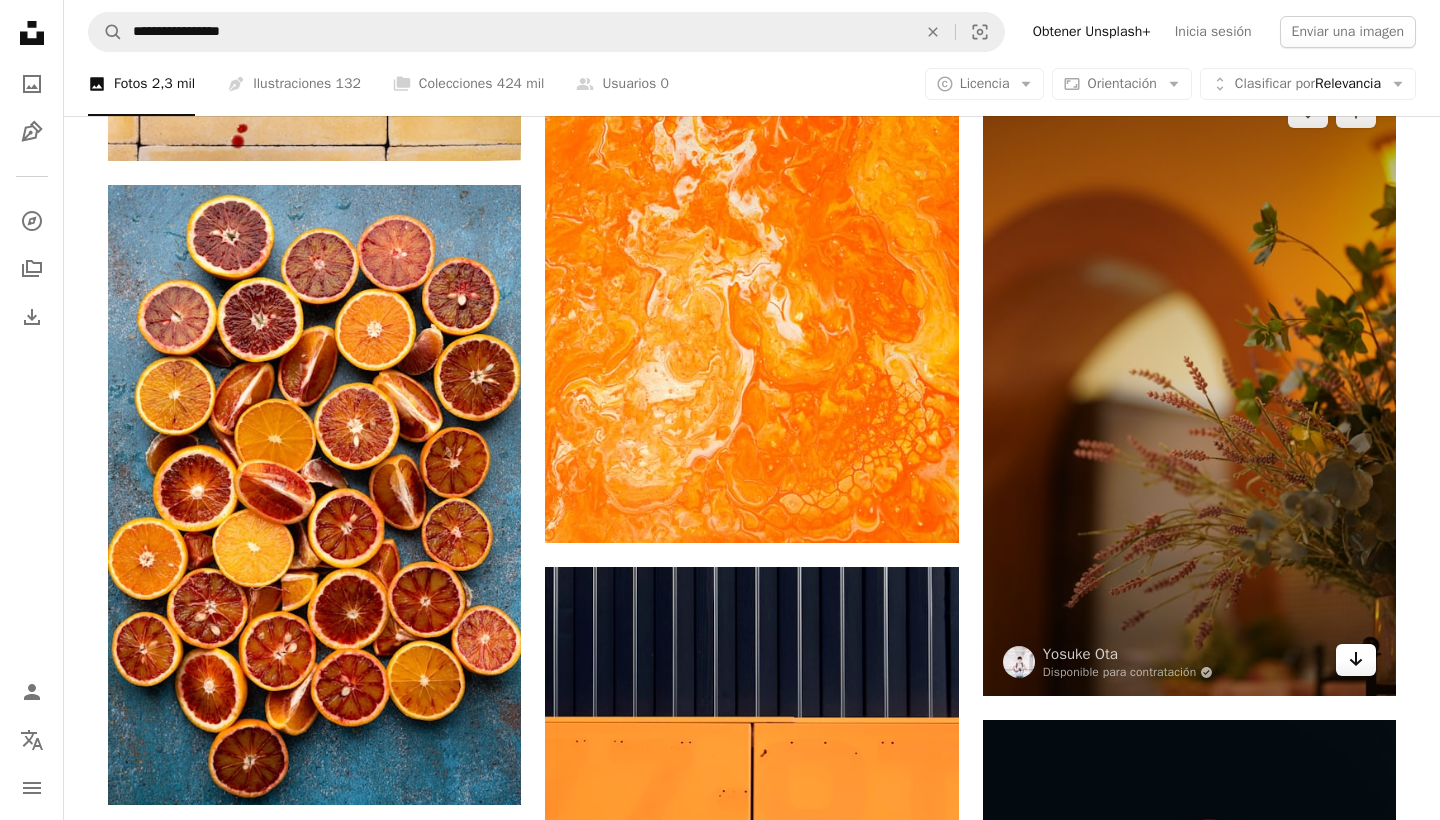 click 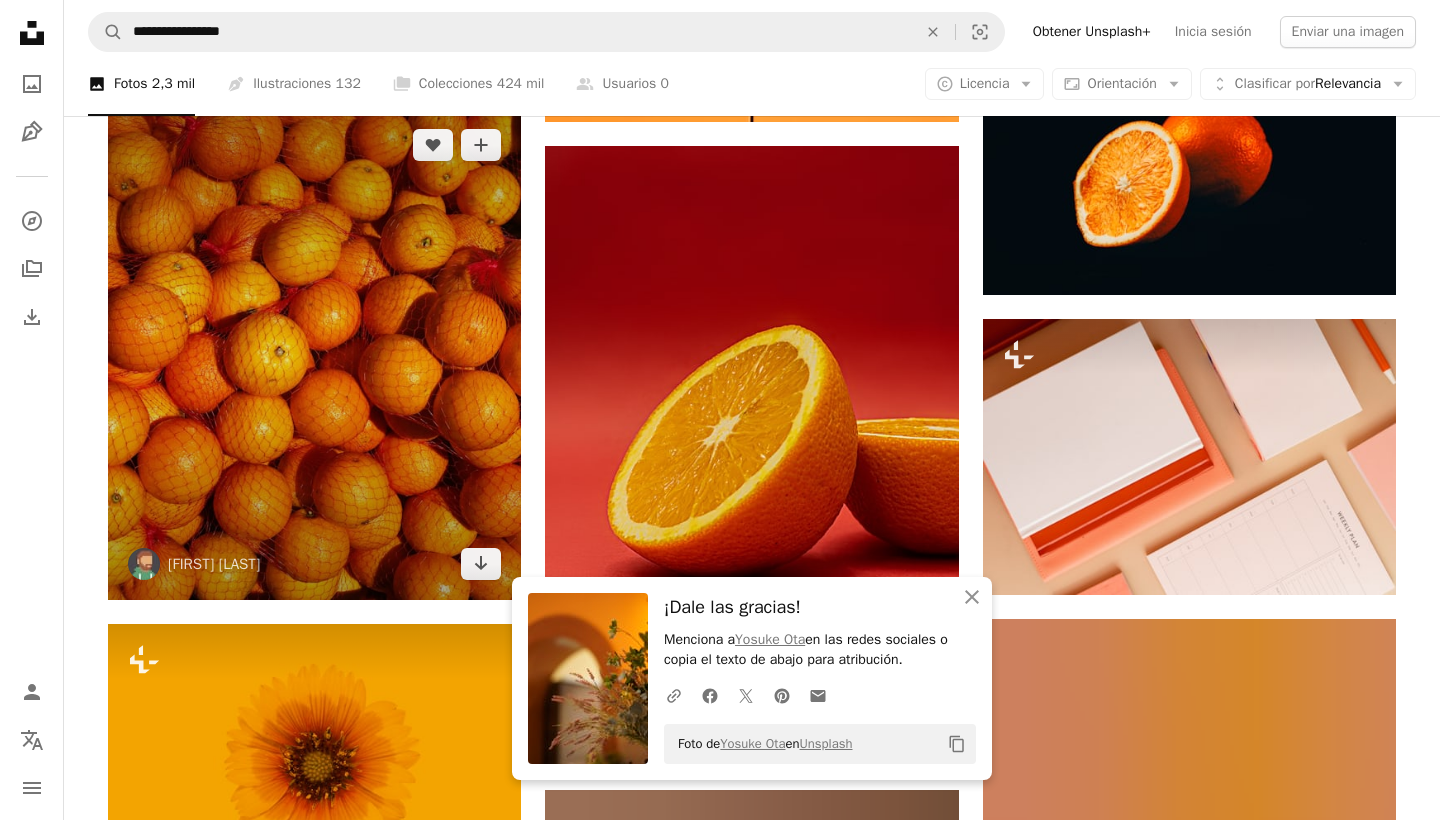 scroll, scrollTop: 13282, scrollLeft: 0, axis: vertical 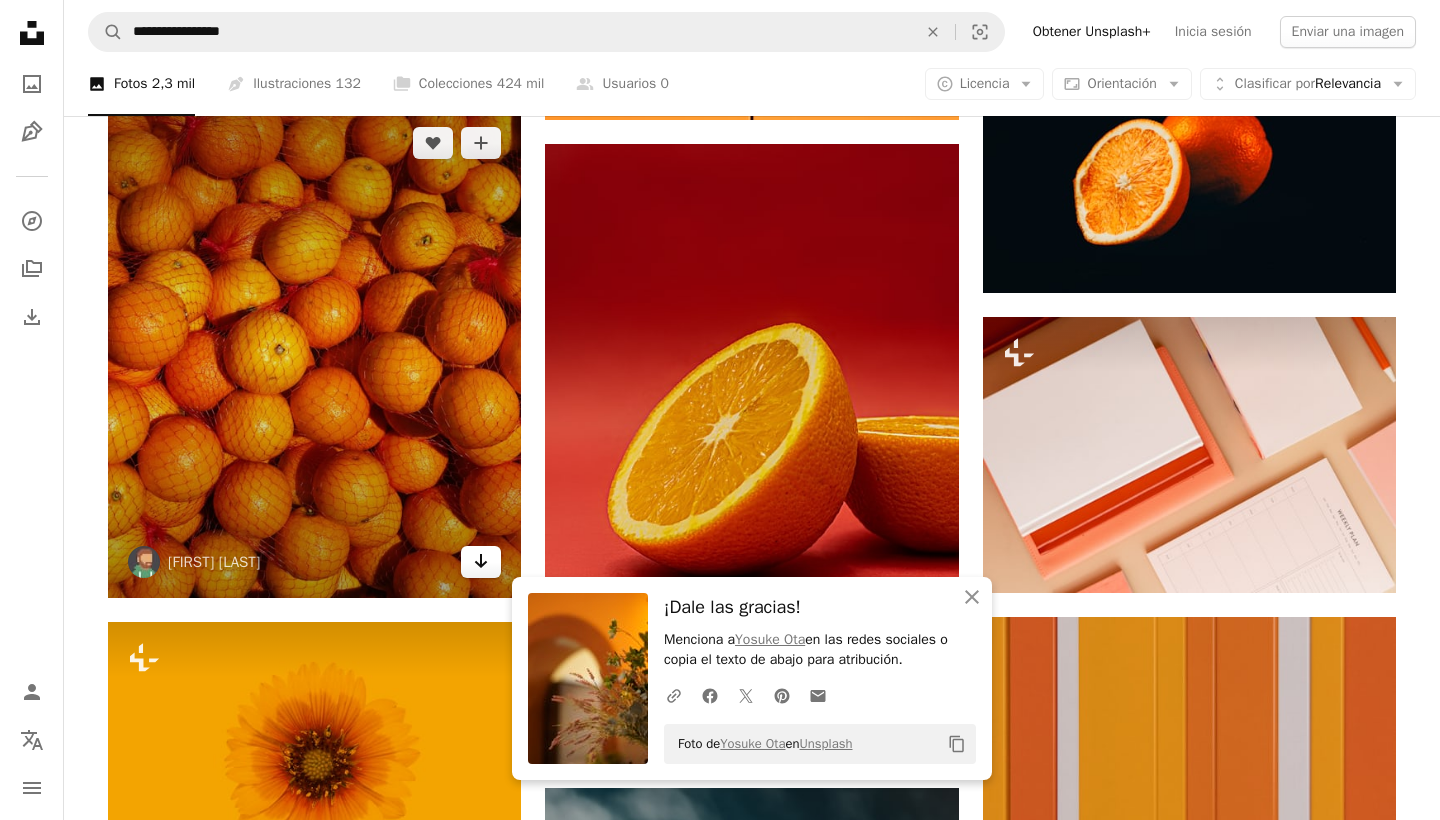 click on "Arrow pointing down" 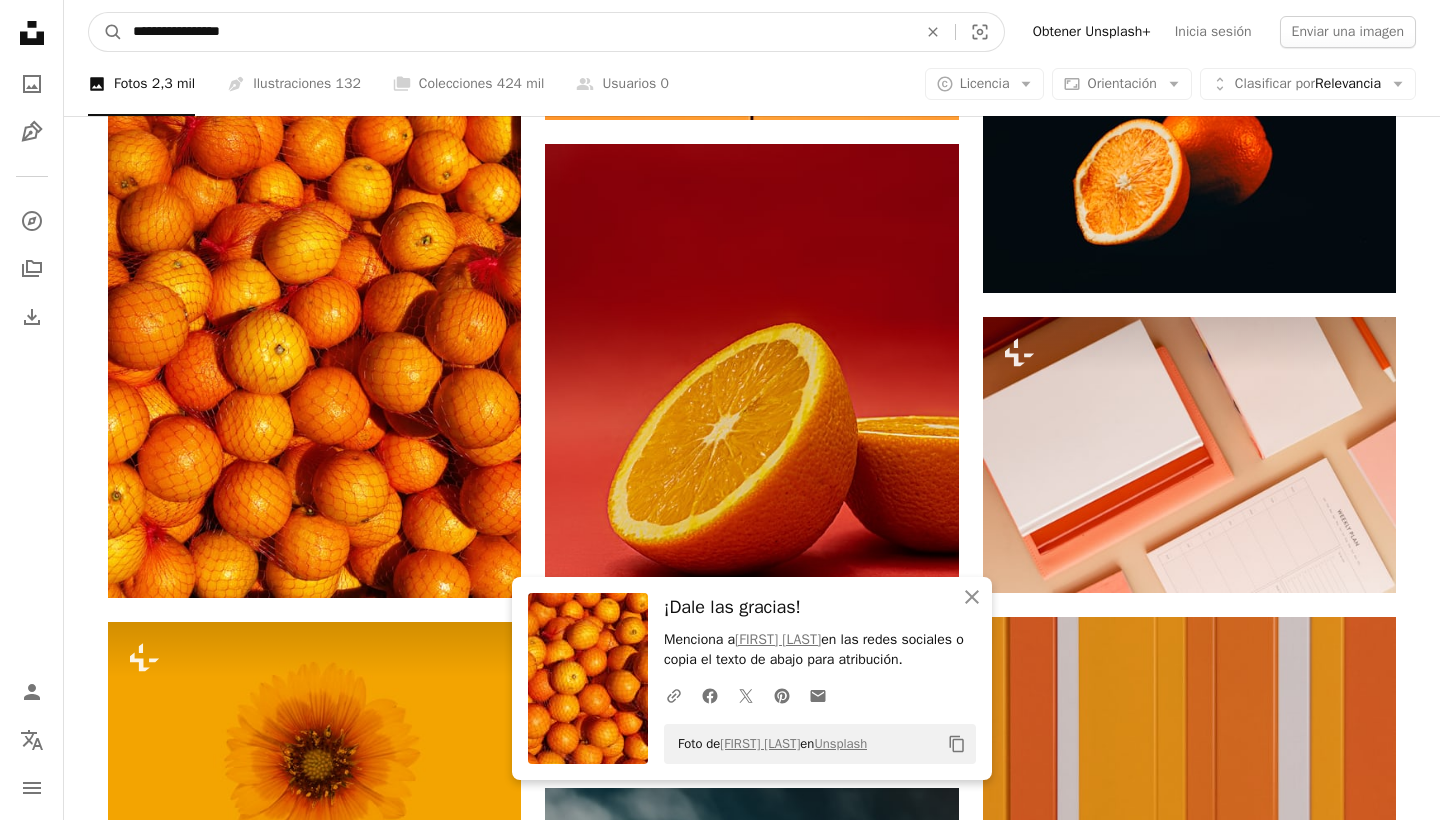 click on "**********" at bounding box center (517, 32) 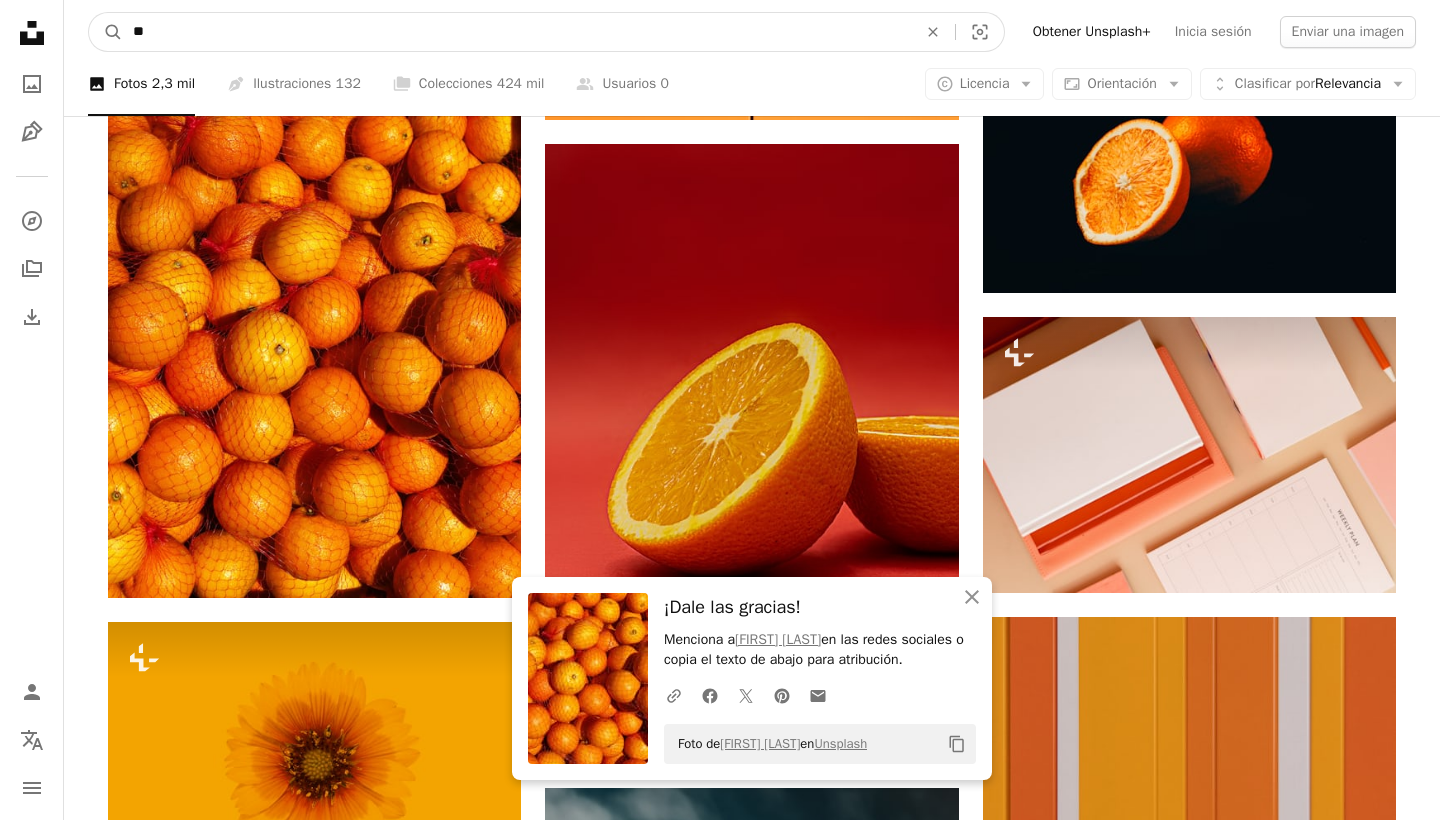 type on "*" 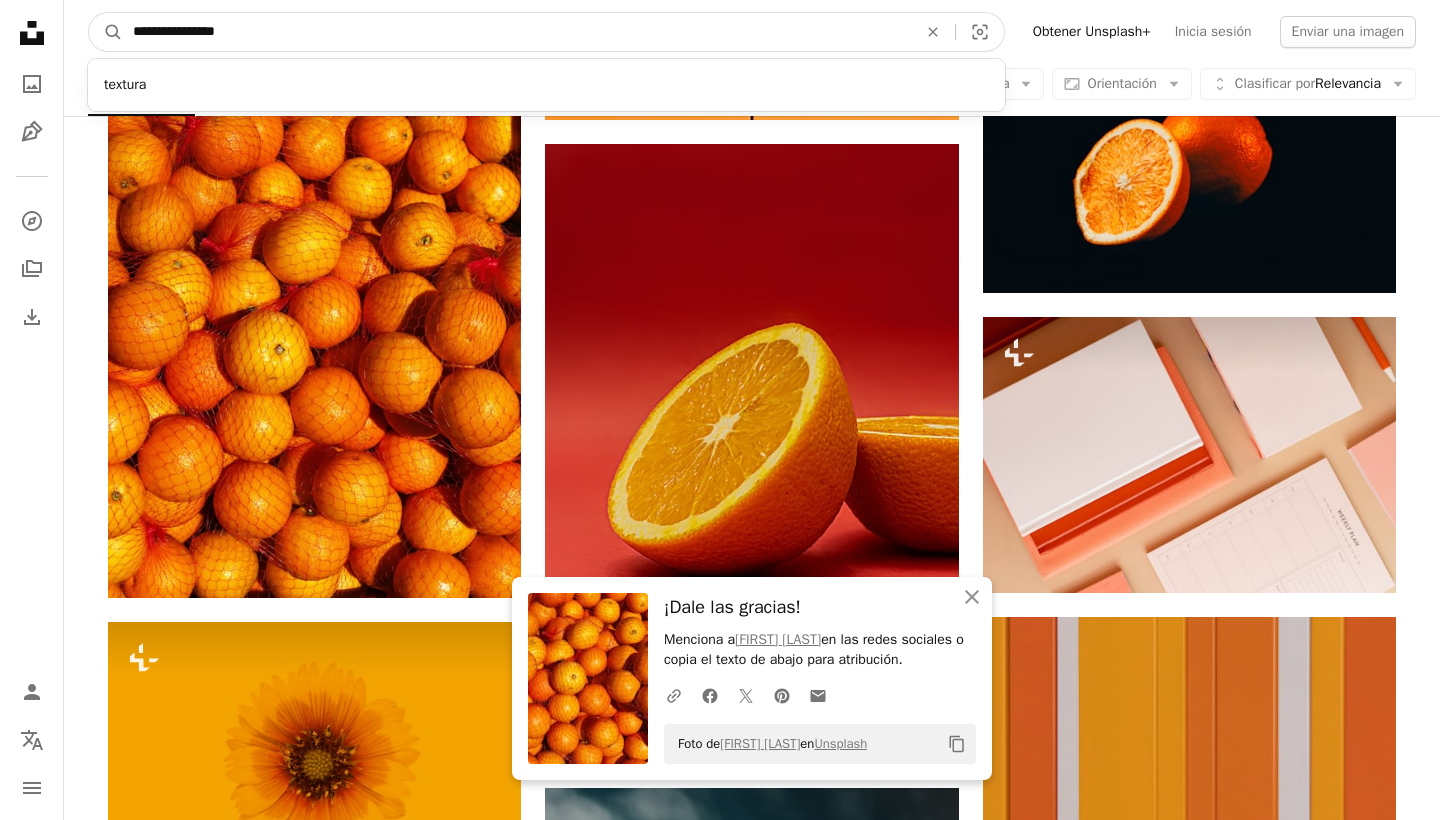 type on "**********" 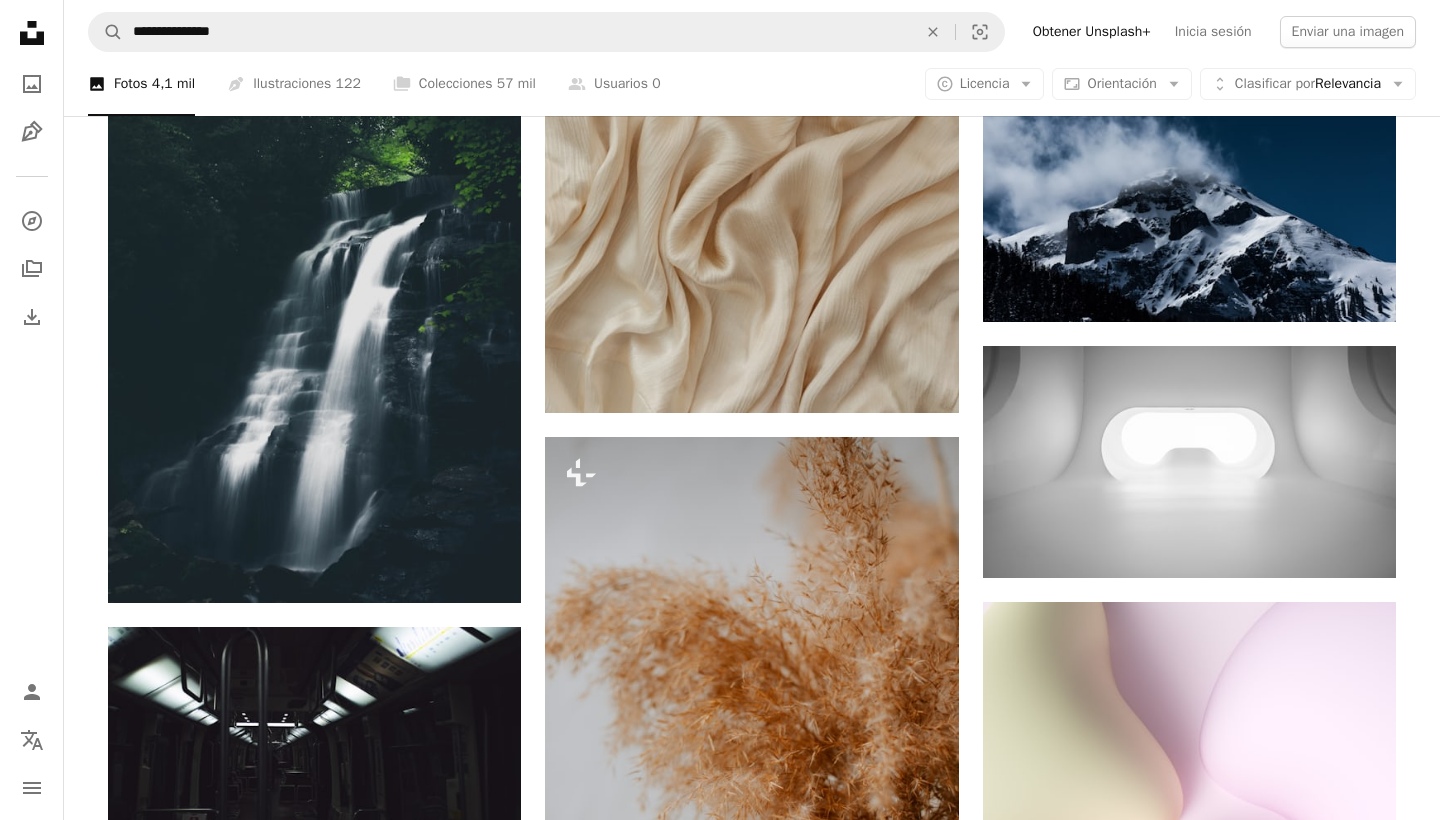 scroll, scrollTop: 2199, scrollLeft: 0, axis: vertical 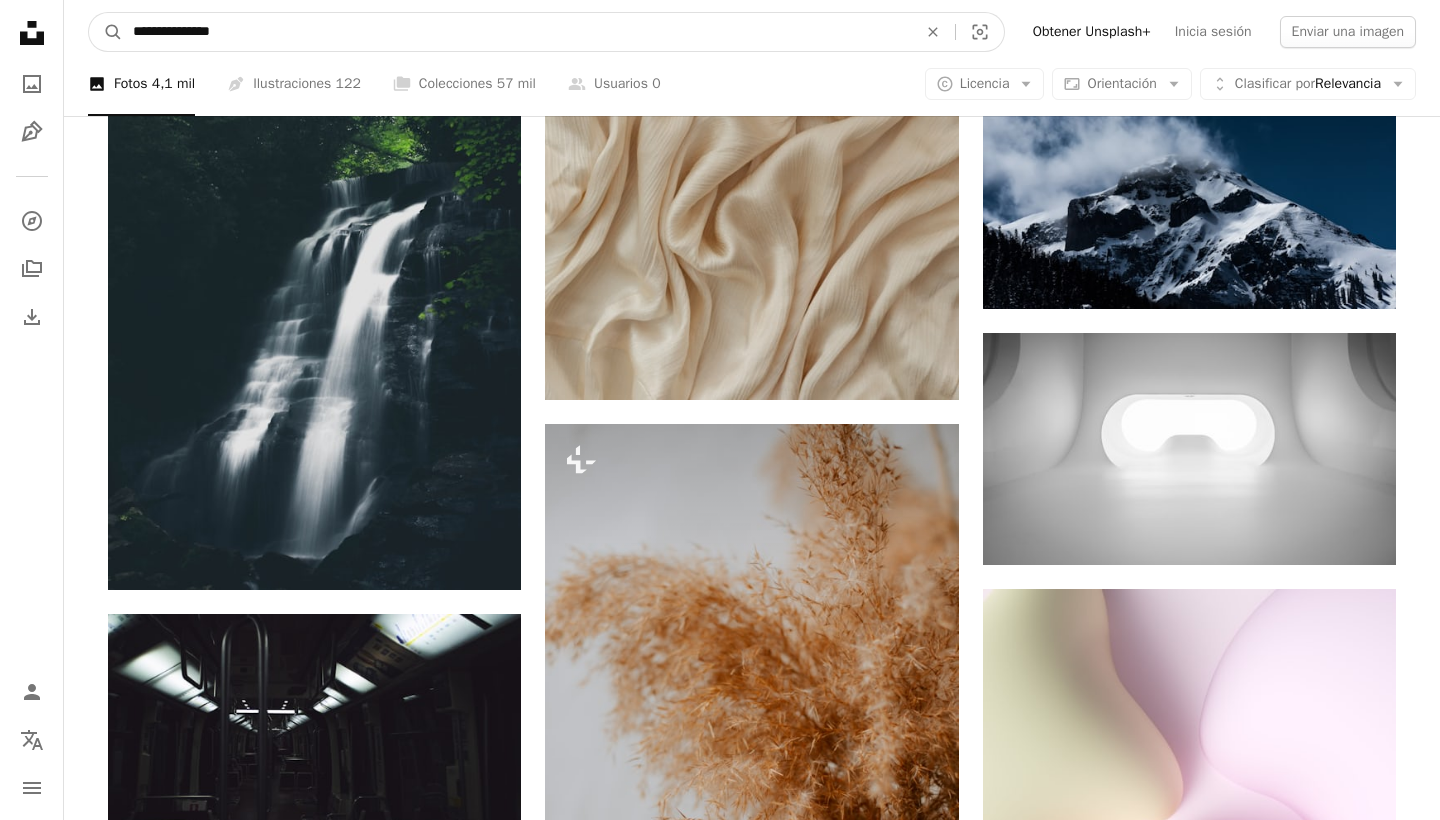 click on "**********" at bounding box center [517, 32] 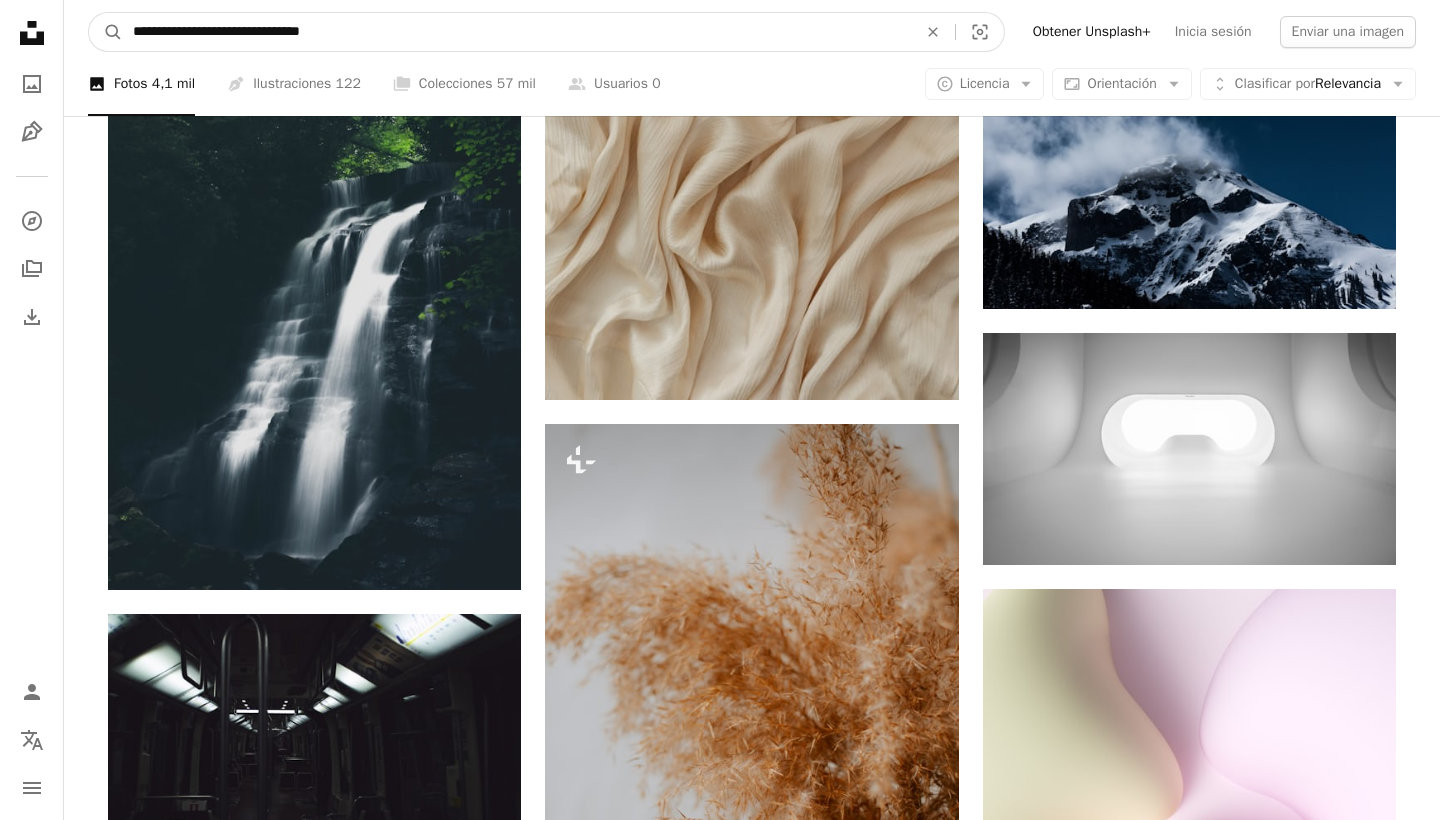 type on "**********" 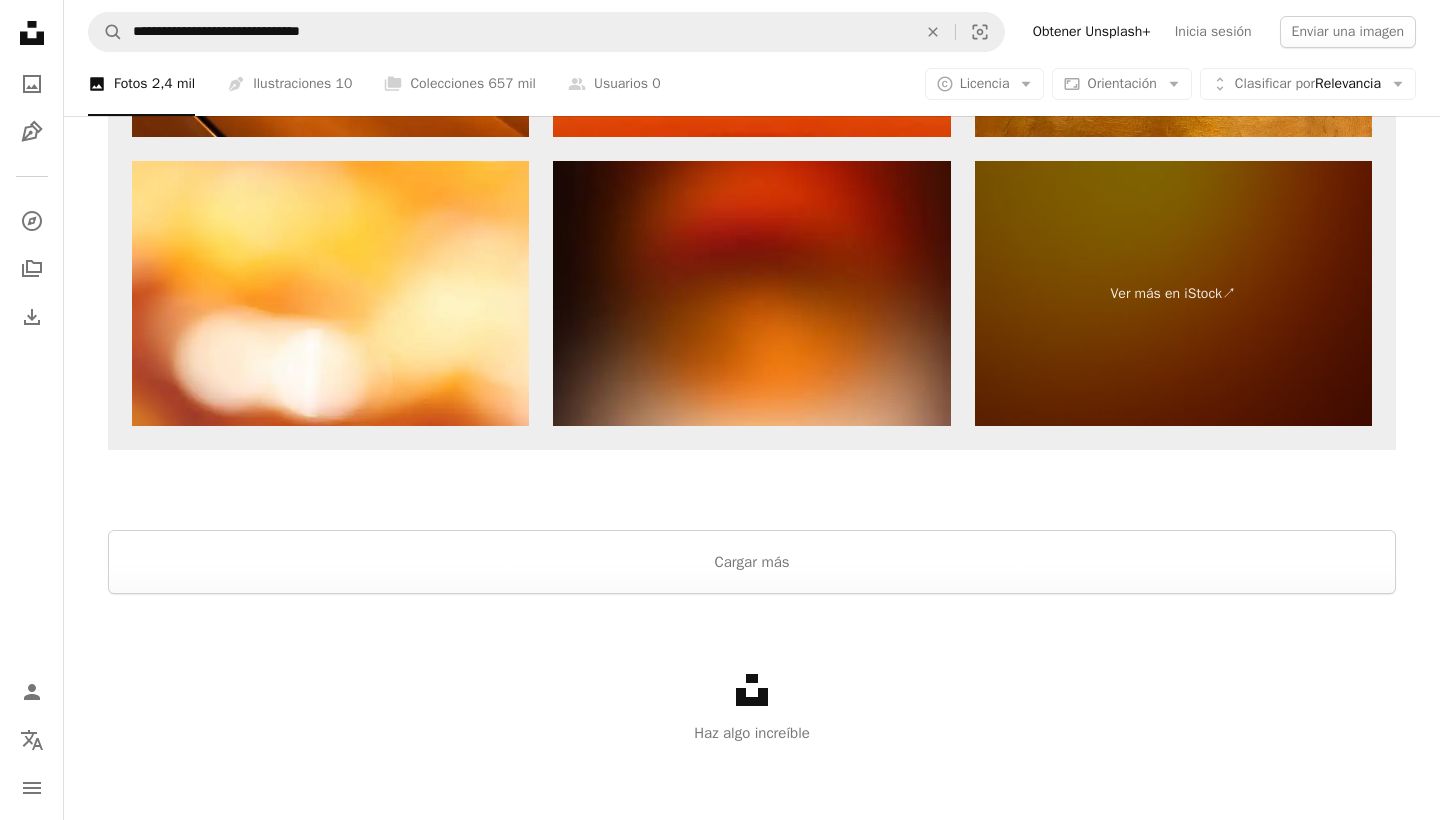scroll, scrollTop: 4562, scrollLeft: 0, axis: vertical 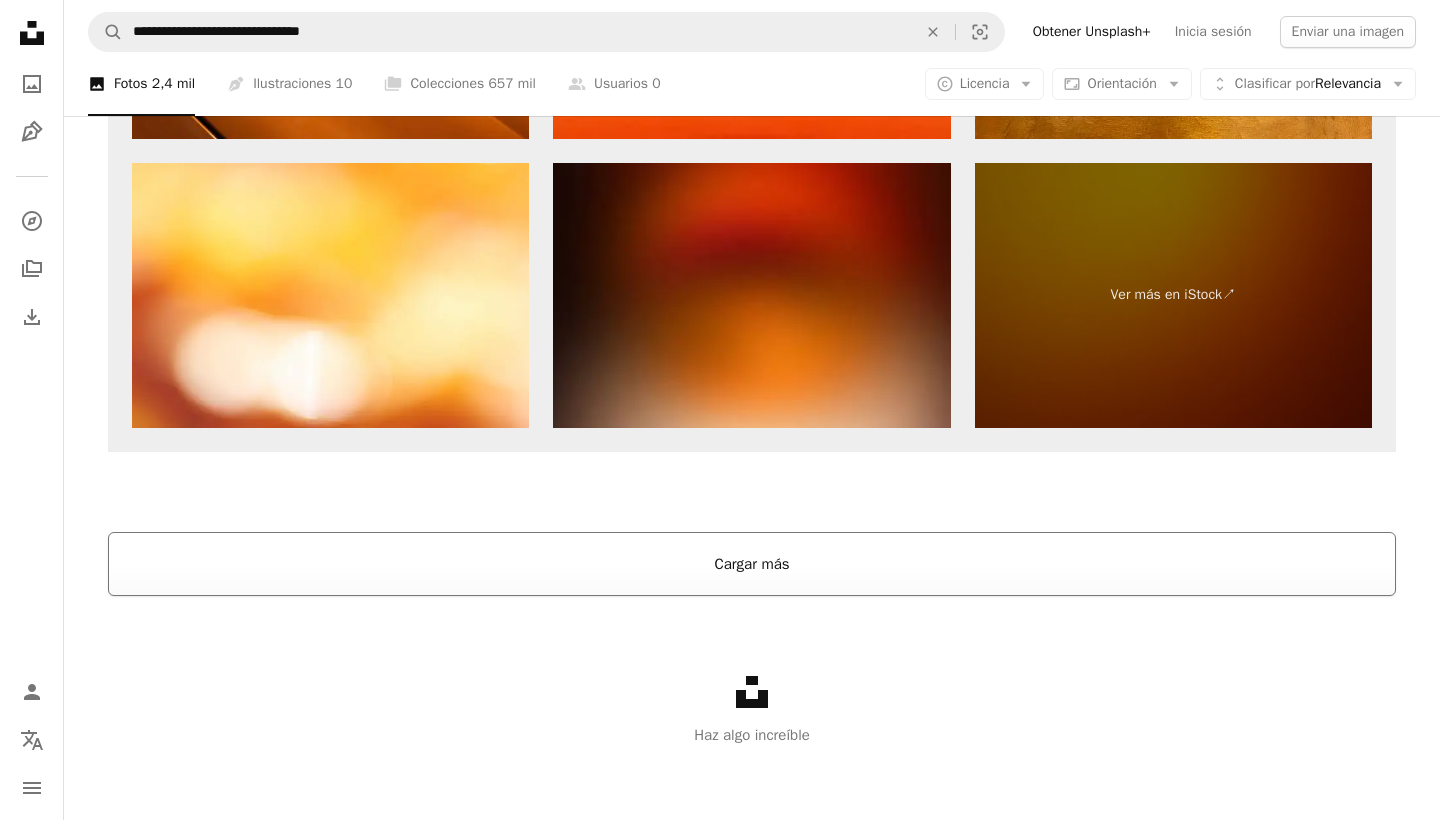 click on "Cargar más" at bounding box center (752, 564) 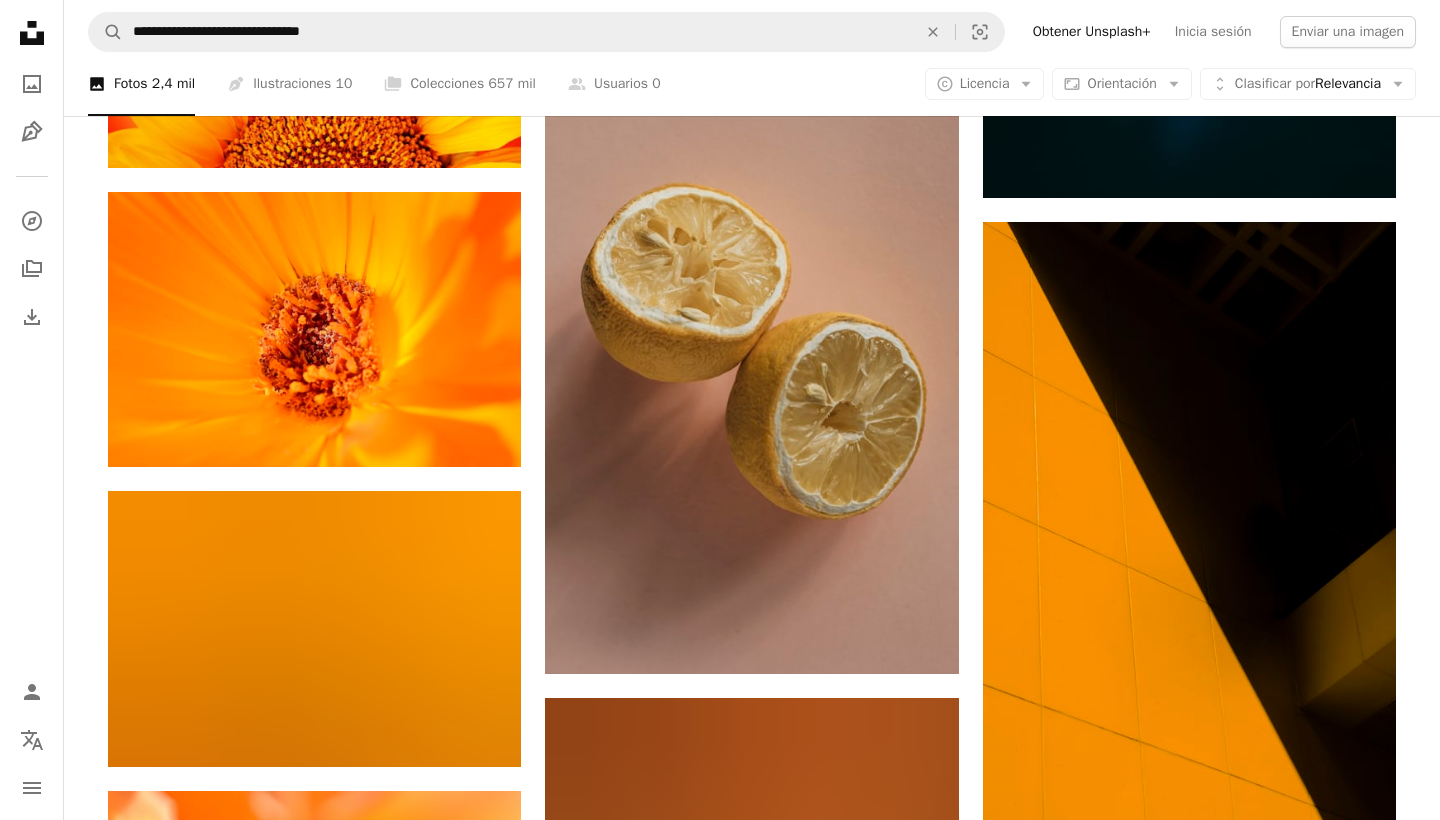 scroll, scrollTop: 12133, scrollLeft: 0, axis: vertical 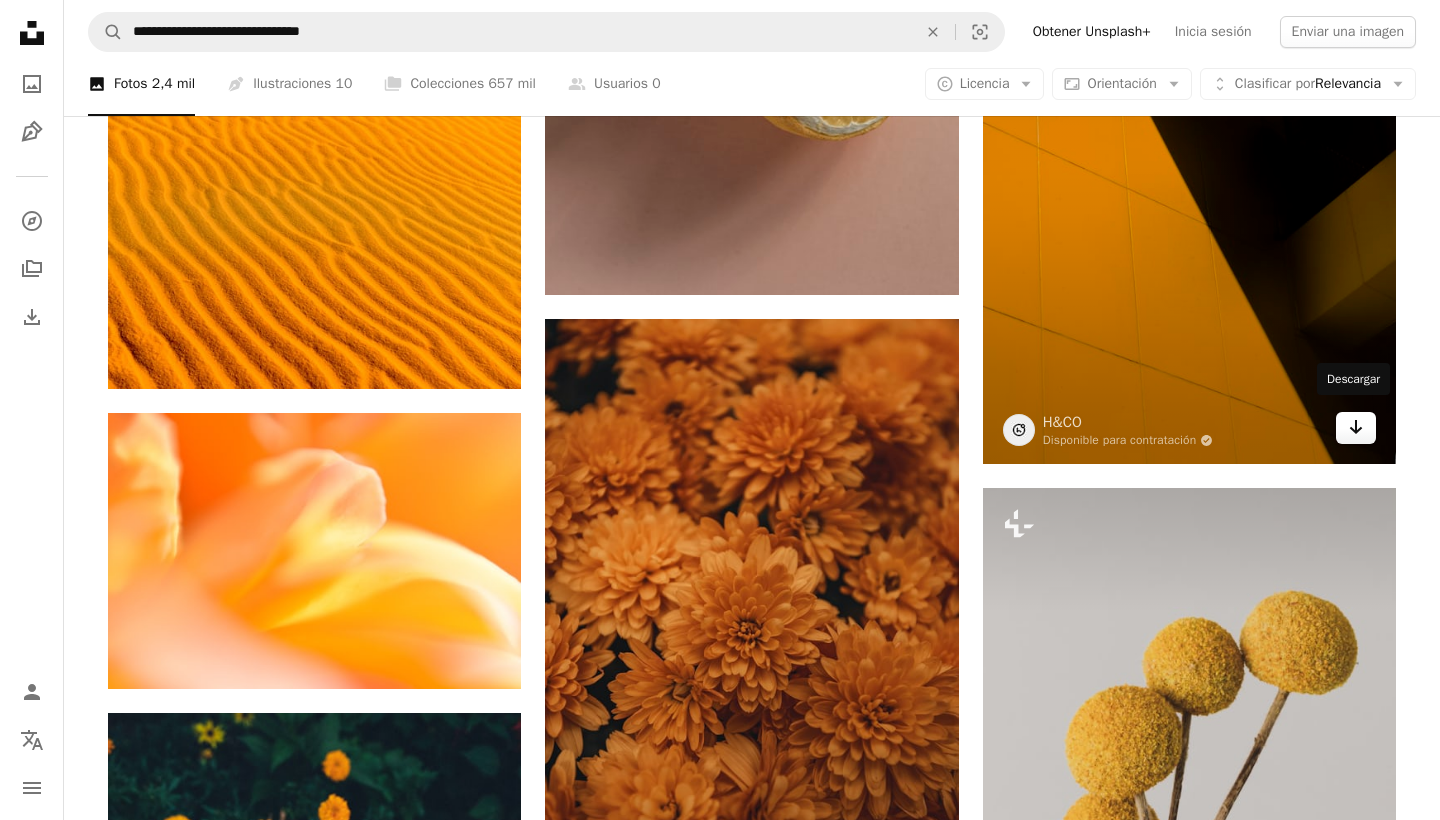 click on "Arrow pointing down" 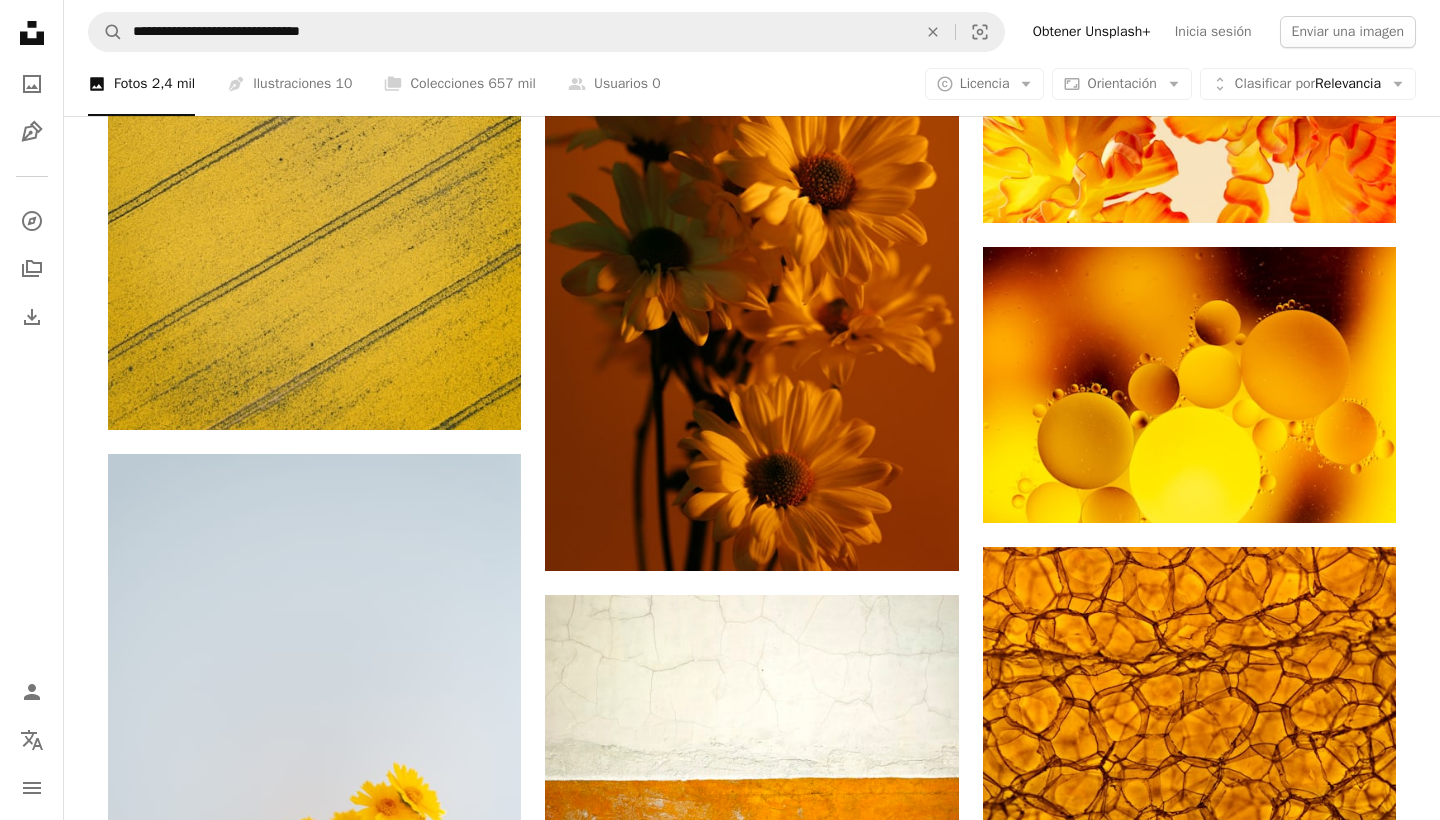 scroll, scrollTop: 15843, scrollLeft: 0, axis: vertical 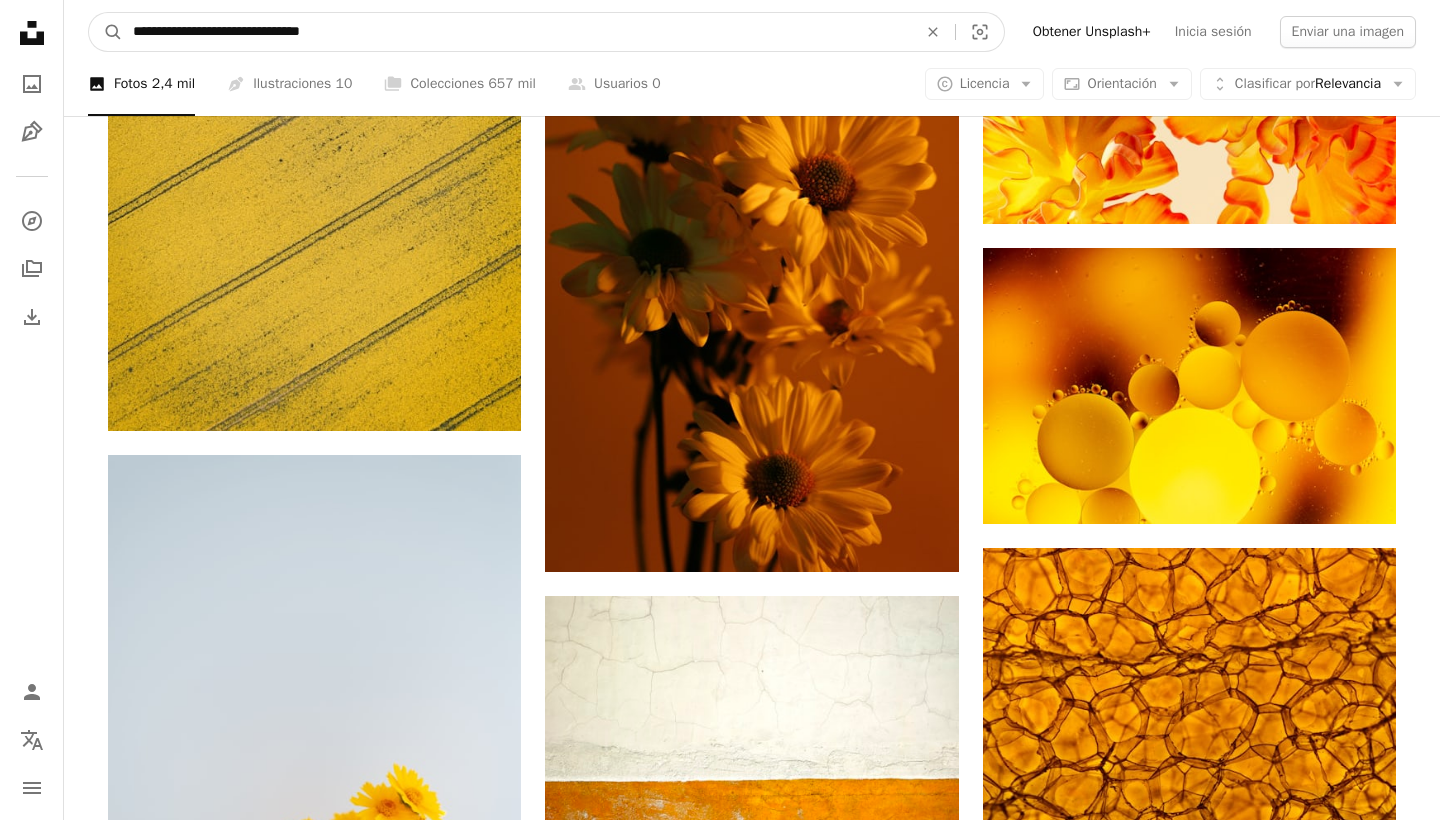 click on "**********" at bounding box center [517, 32] 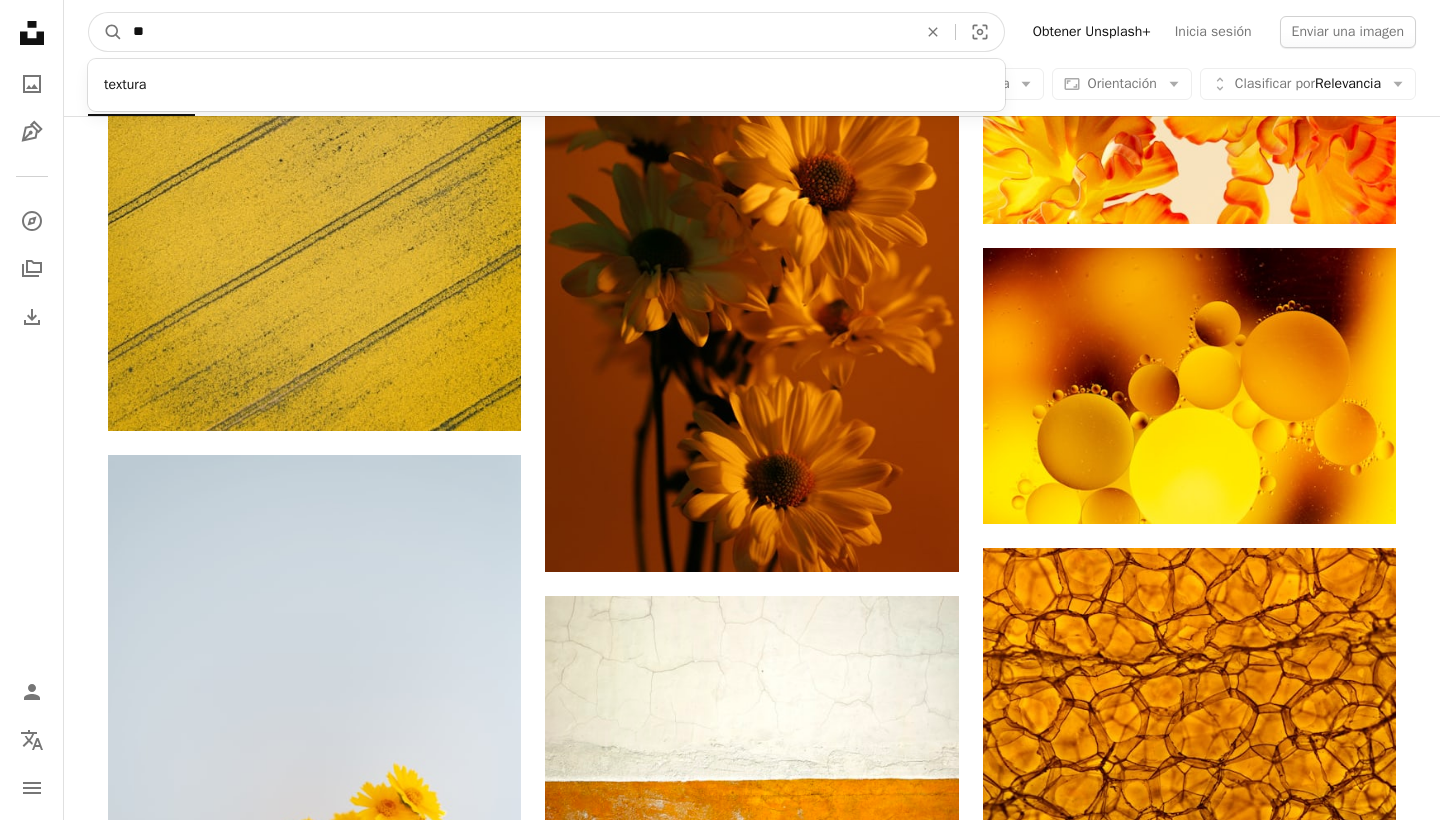 type on "*" 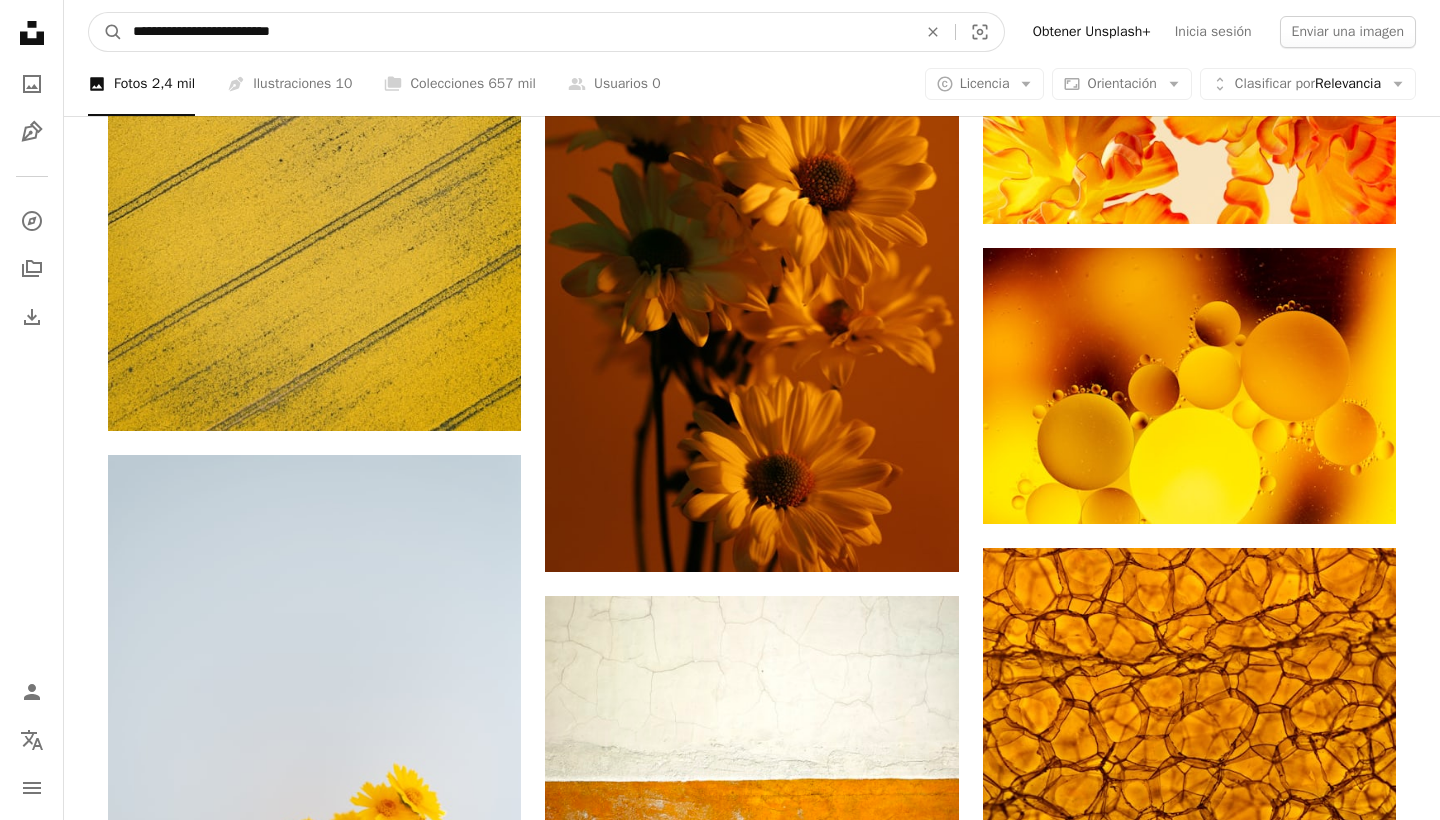 type on "**********" 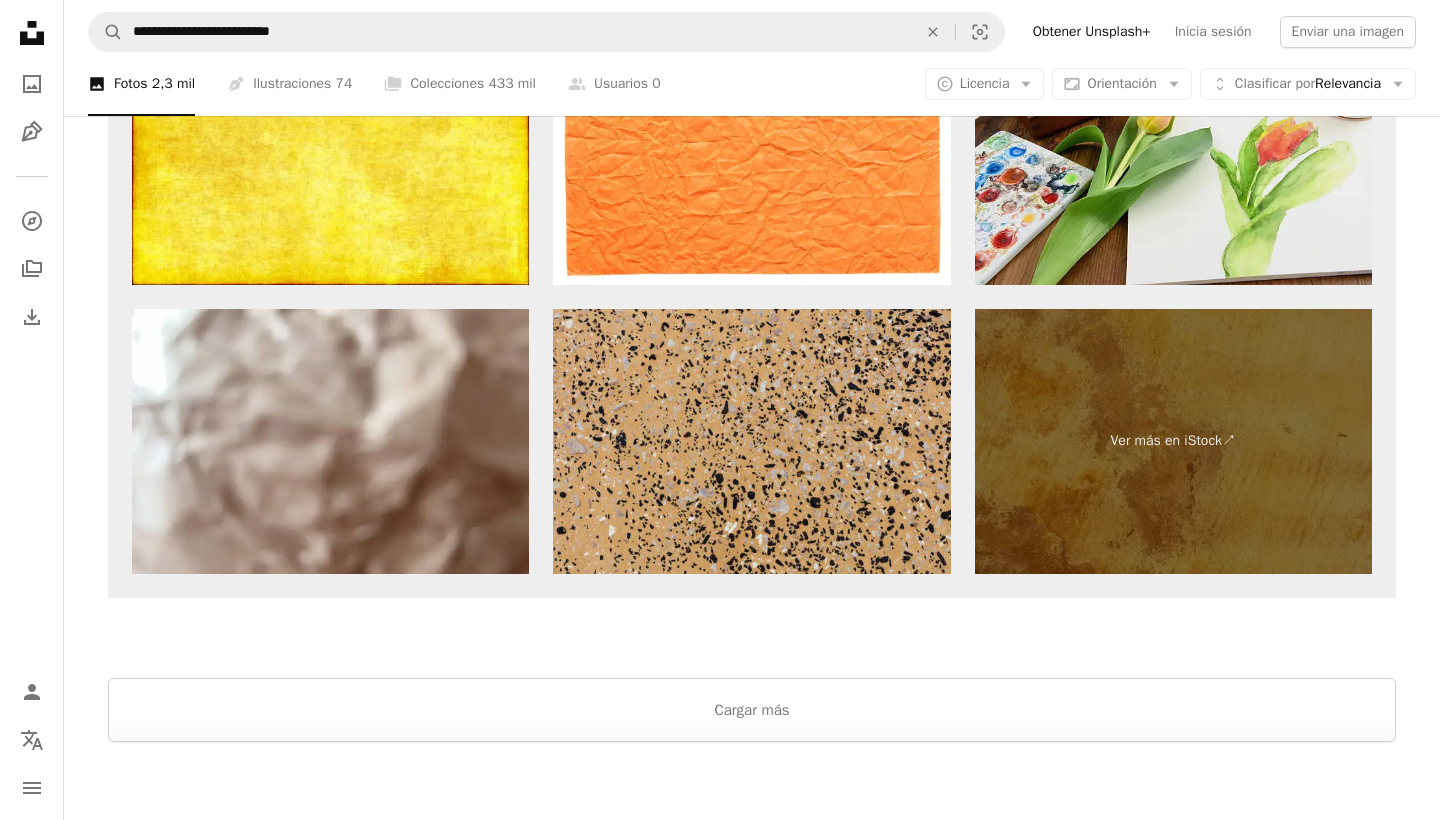 scroll, scrollTop: 3725, scrollLeft: 0, axis: vertical 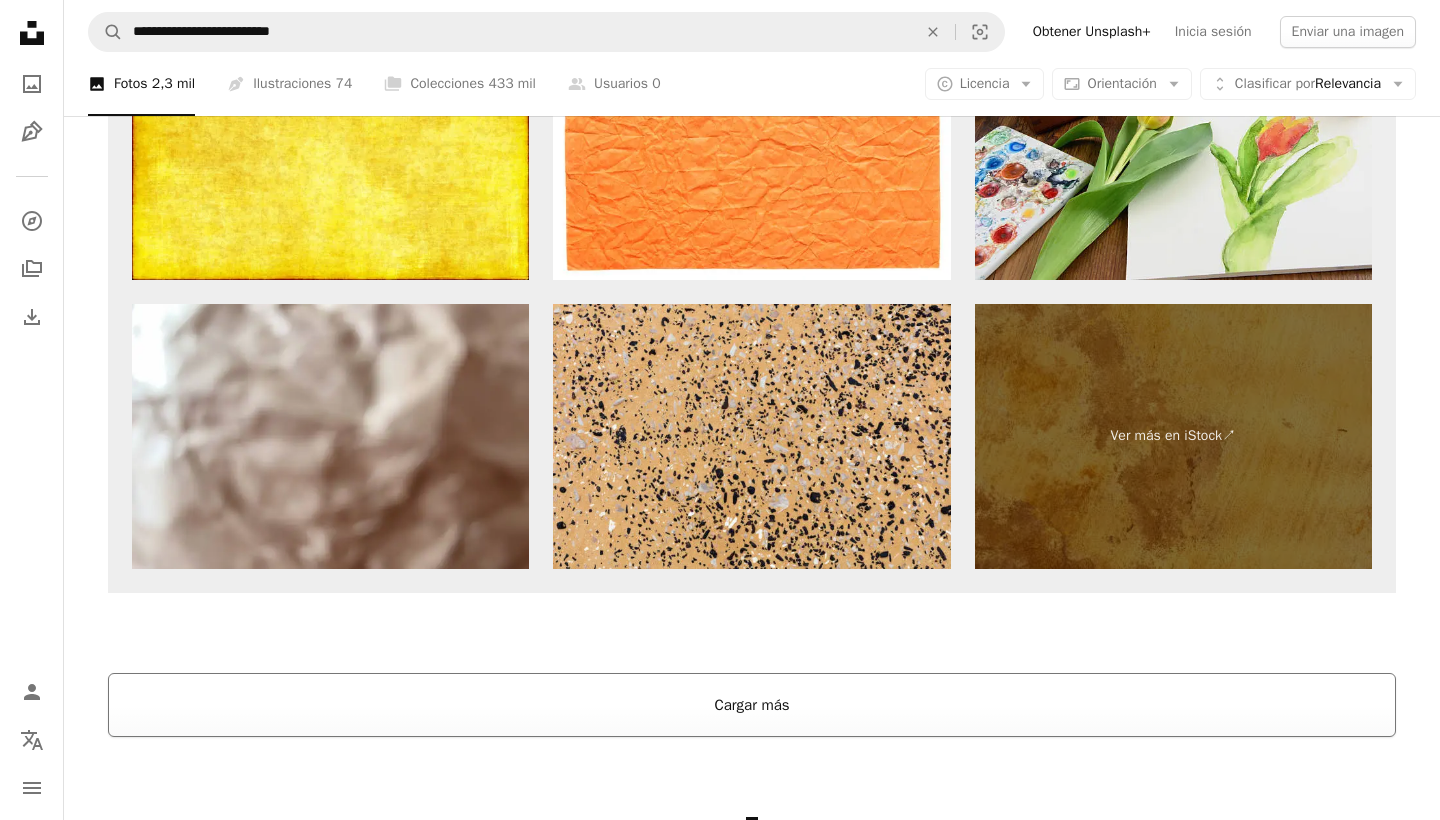 click on "Cargar más" at bounding box center (752, 705) 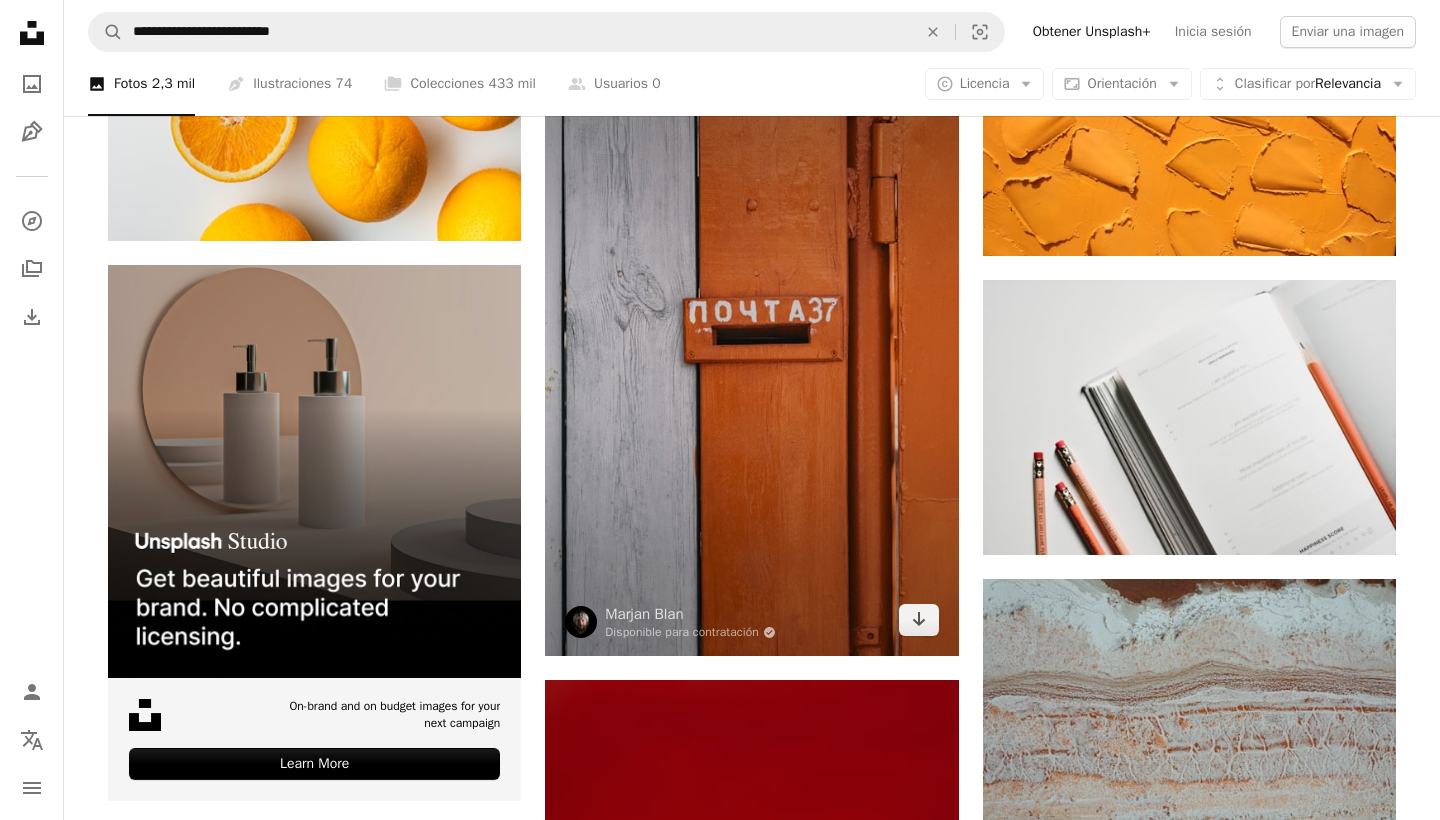 scroll, scrollTop: 4906, scrollLeft: 0, axis: vertical 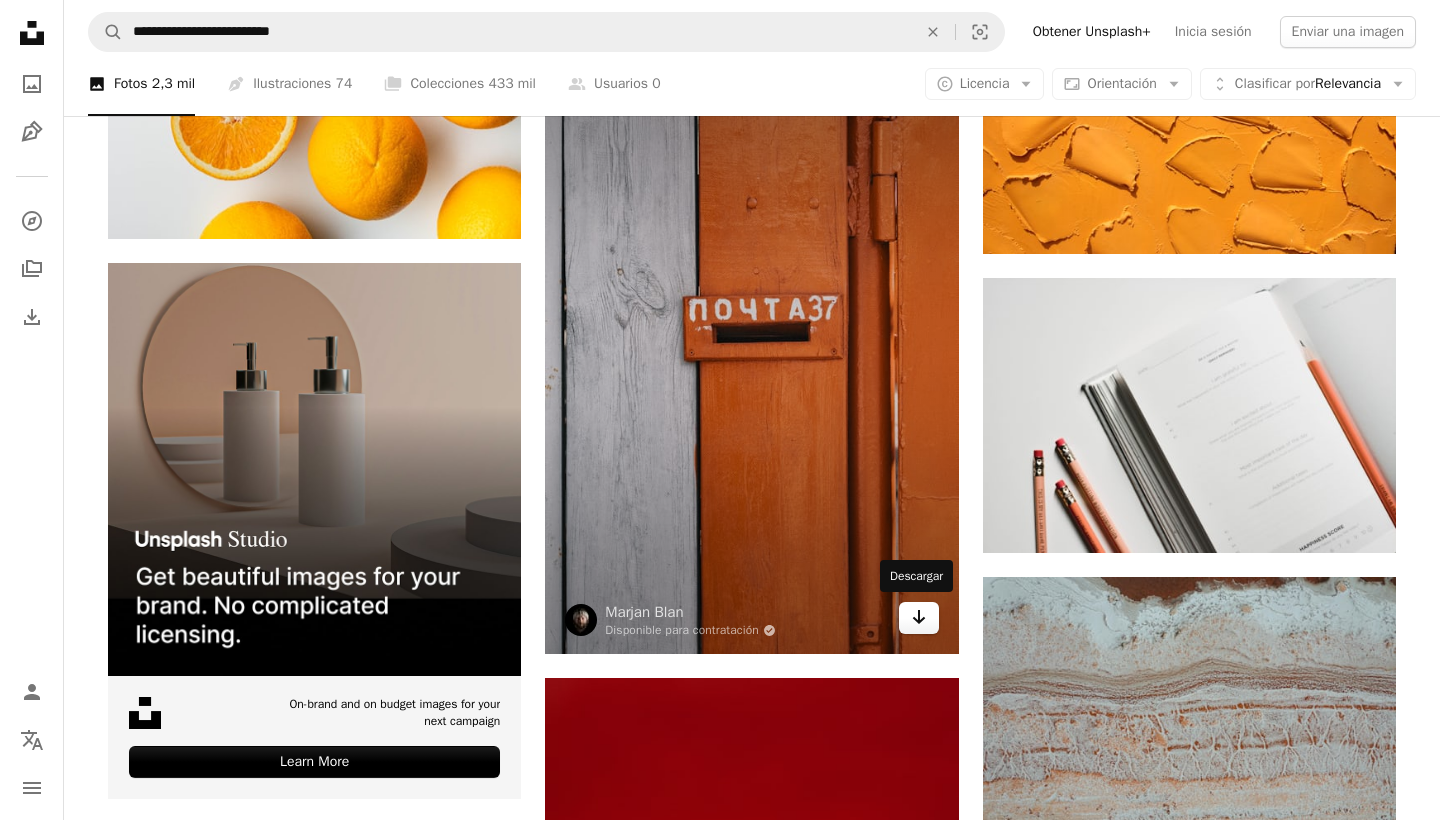 click 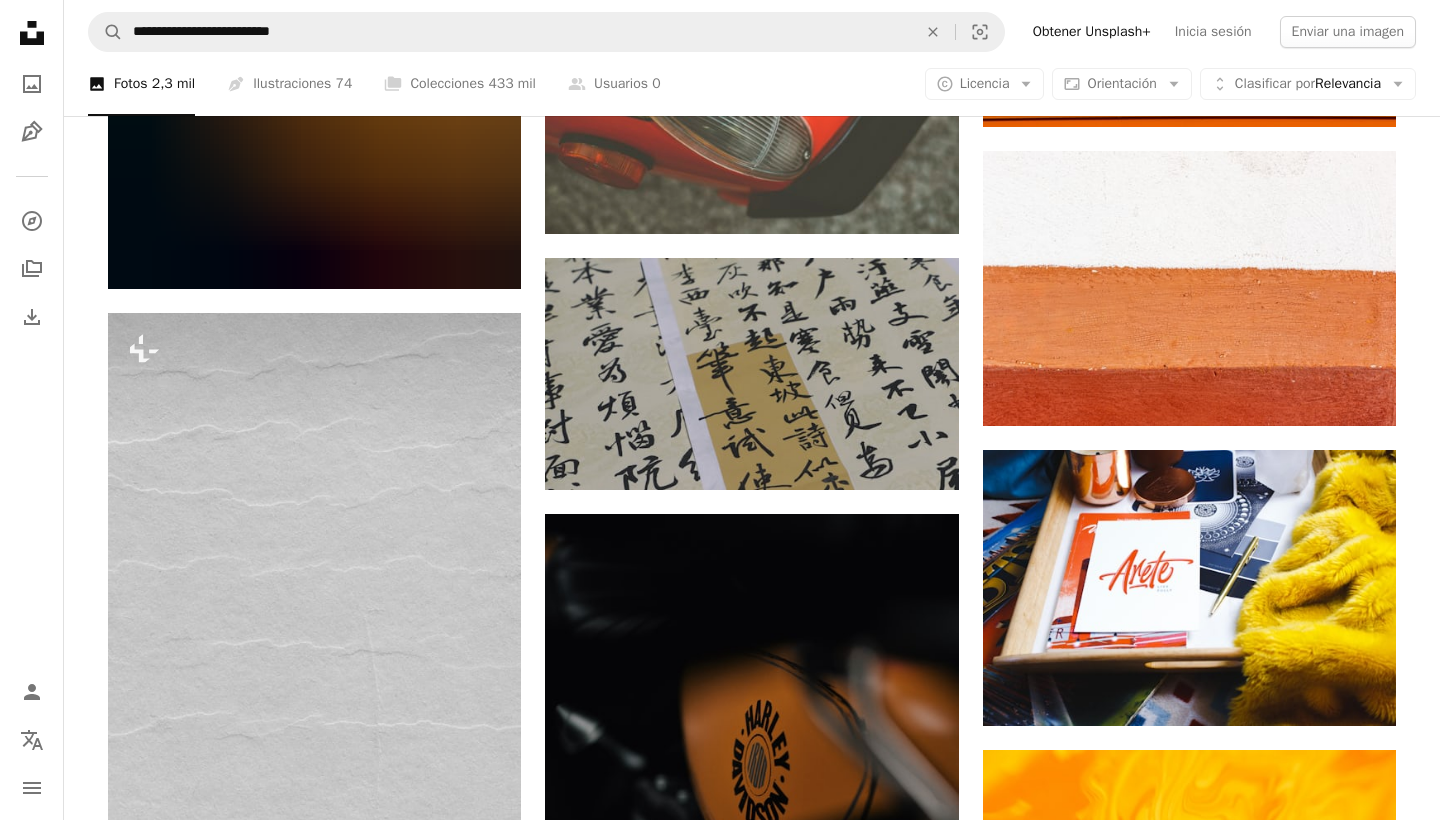 scroll, scrollTop: 7870, scrollLeft: 0, axis: vertical 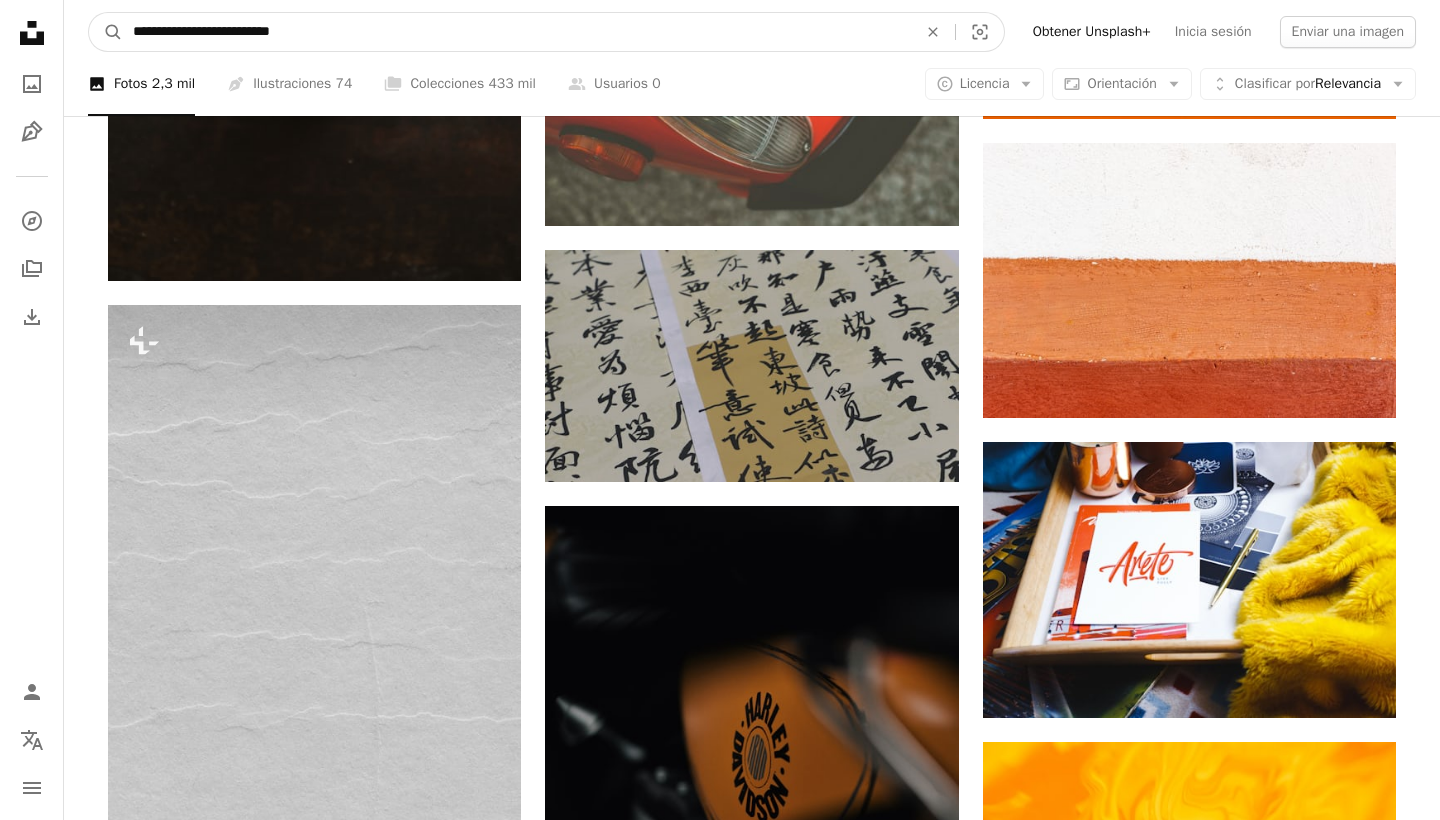 click on "**********" at bounding box center [517, 32] 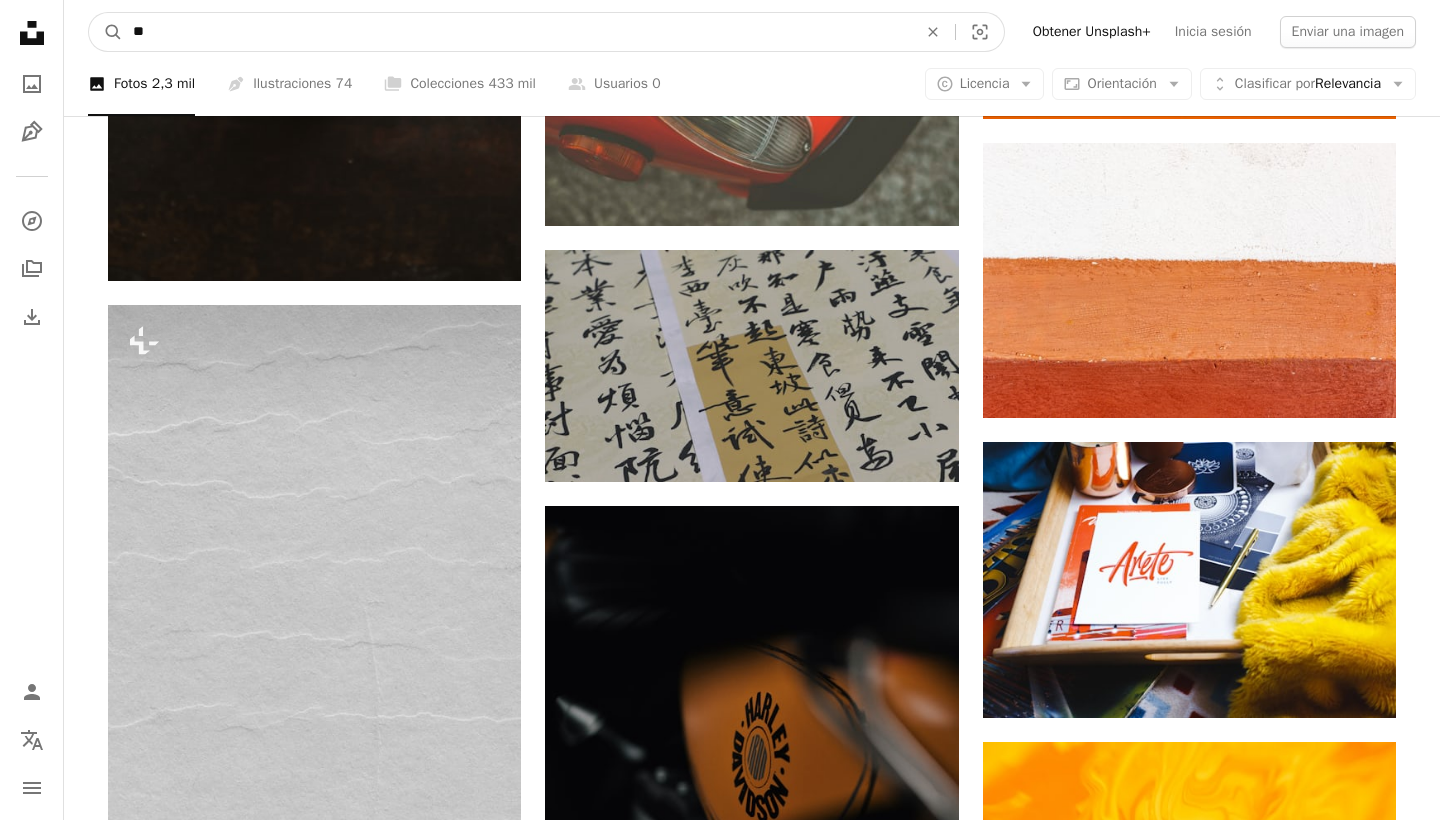 type on "*" 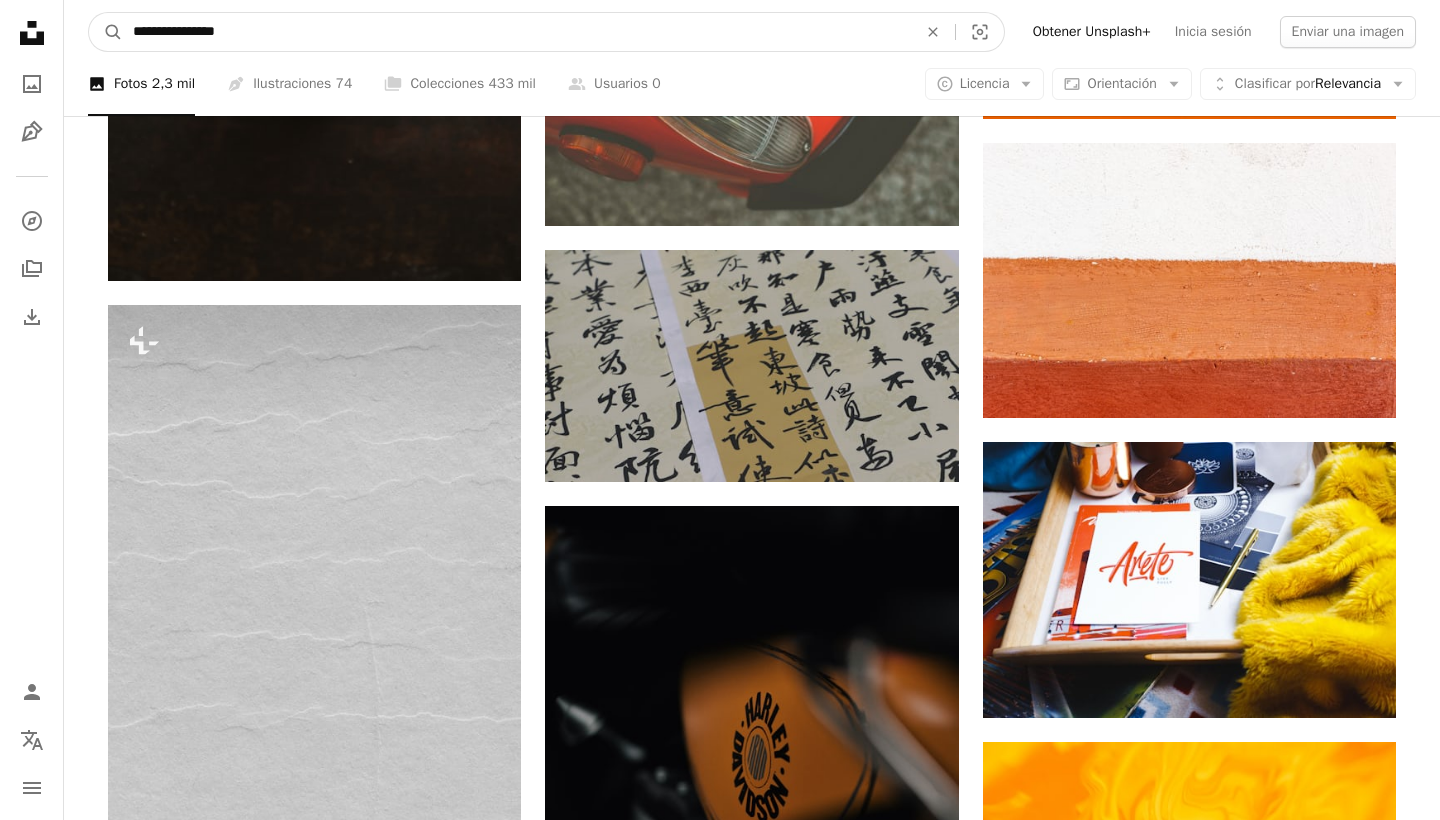 type on "**********" 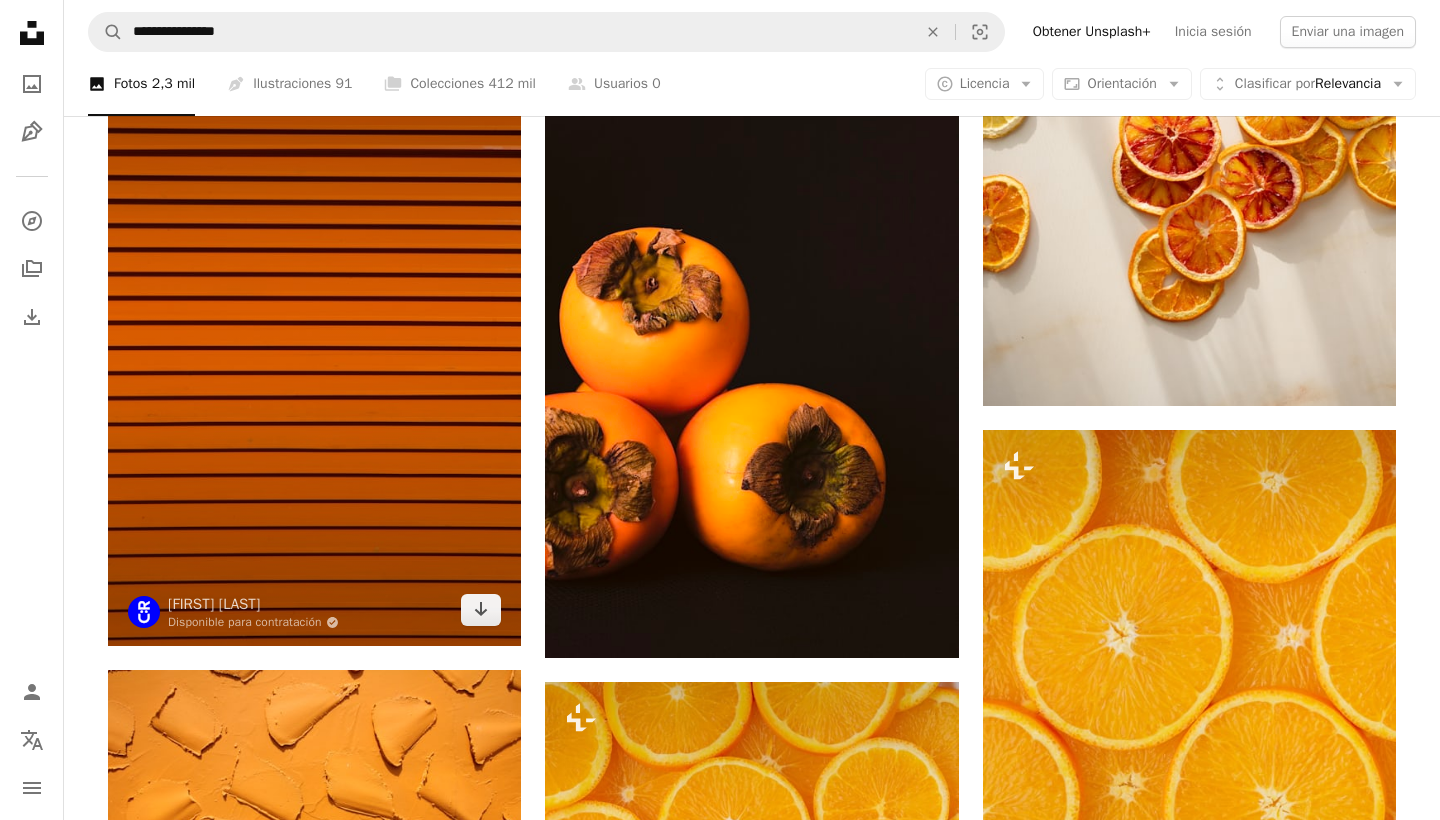 scroll, scrollTop: 3106, scrollLeft: 0, axis: vertical 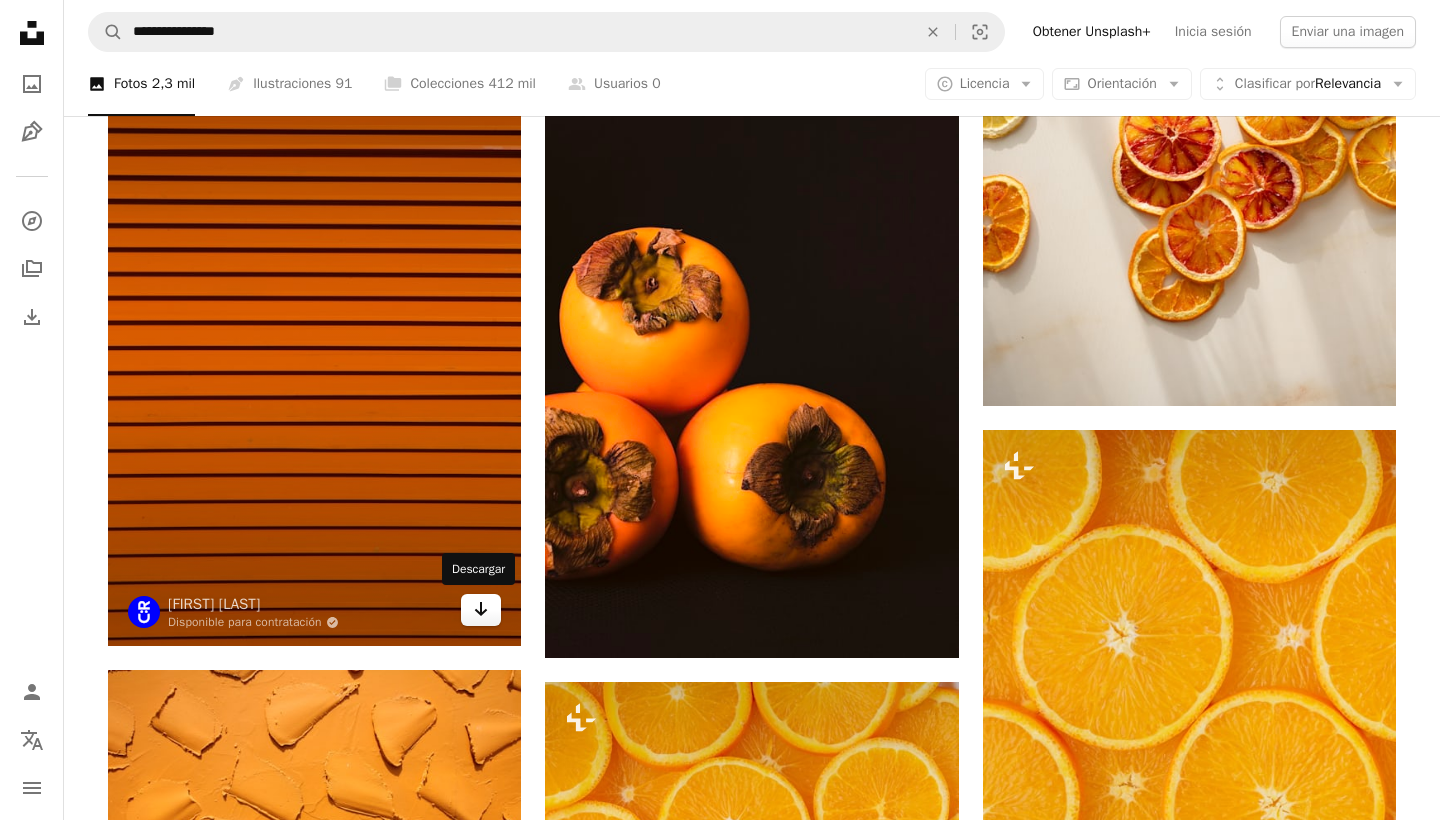 click on "Arrow pointing down" 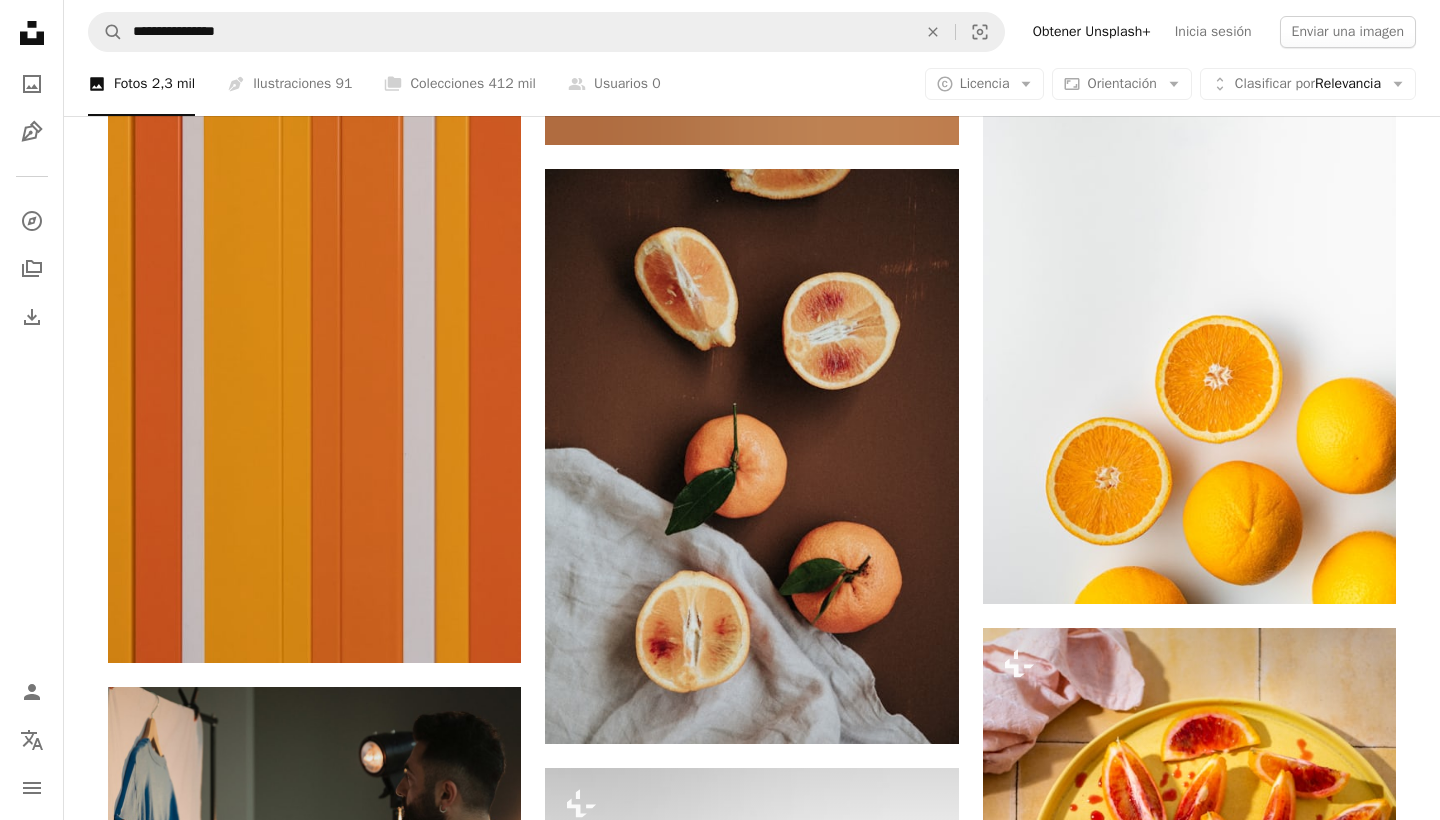 scroll, scrollTop: 4929, scrollLeft: 0, axis: vertical 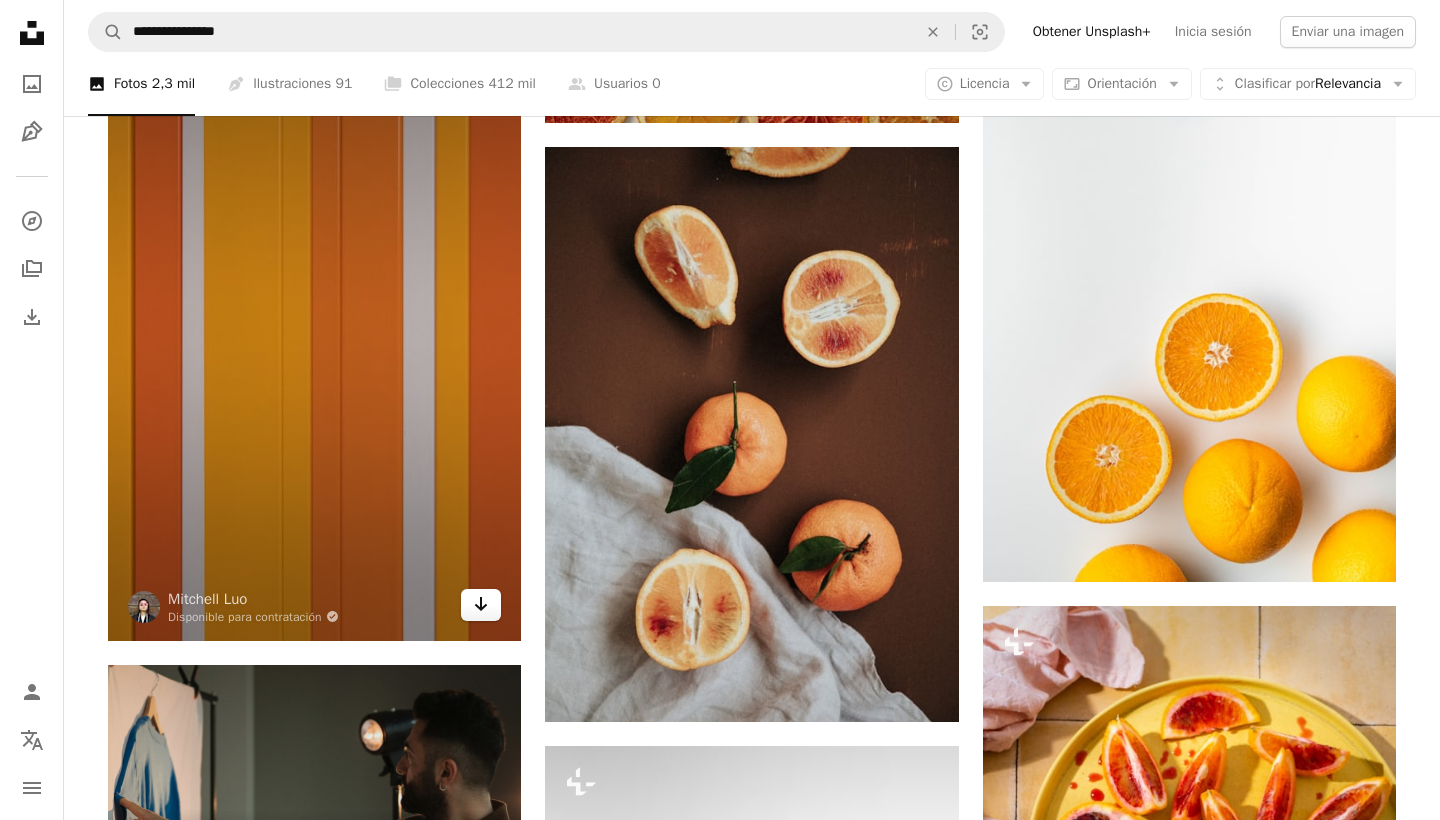 click on "Arrow pointing down" 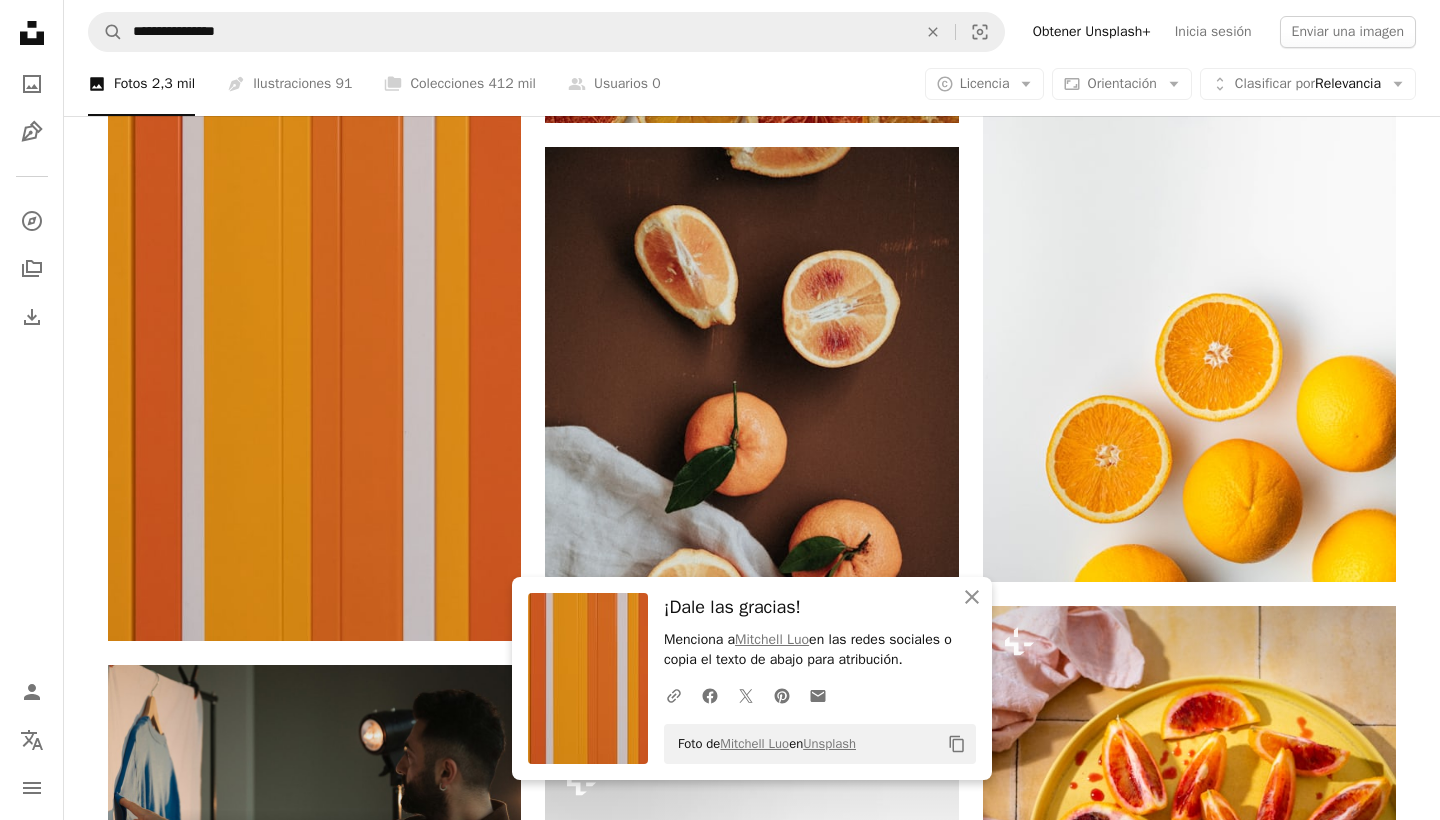 click on "Plus sign for Unsplash+ A heart A plus sign [FIRST] [LAST] Para Unsplash+ A lock Descargar Plus sign for Unsplash+ A heart A plus sign [FIRST] [LAST] Para Unsplash+ A lock Descargar Plus sign for Unsplash+ A heart A plus sign [FIRST] [LAST] Para Unsplash+ A lock Descargar A heart A plus sign [FIRST] Arrow pointing down A heart A plus sign [FIRST] Disponible para contratación A checkmark inside of a circle Arrow pointing down A heart A plus sign [FIRST] Disponible para contratación A checkmark inside of a circle Arrow pointing down A heart A plus sign [FIRST] Arrow pointing down A heart A plus sign [FIRST] Arrow pointing down A heart A plus sign [FIRST] Disponible para contratación A checkmark inside of a circle Arrow pointing down –– ––– ––– – ––– – ––– ––– –––– – – – ––– – – ––– –– –– –––– –– The best in on-brand content creation" at bounding box center (752, 886) 